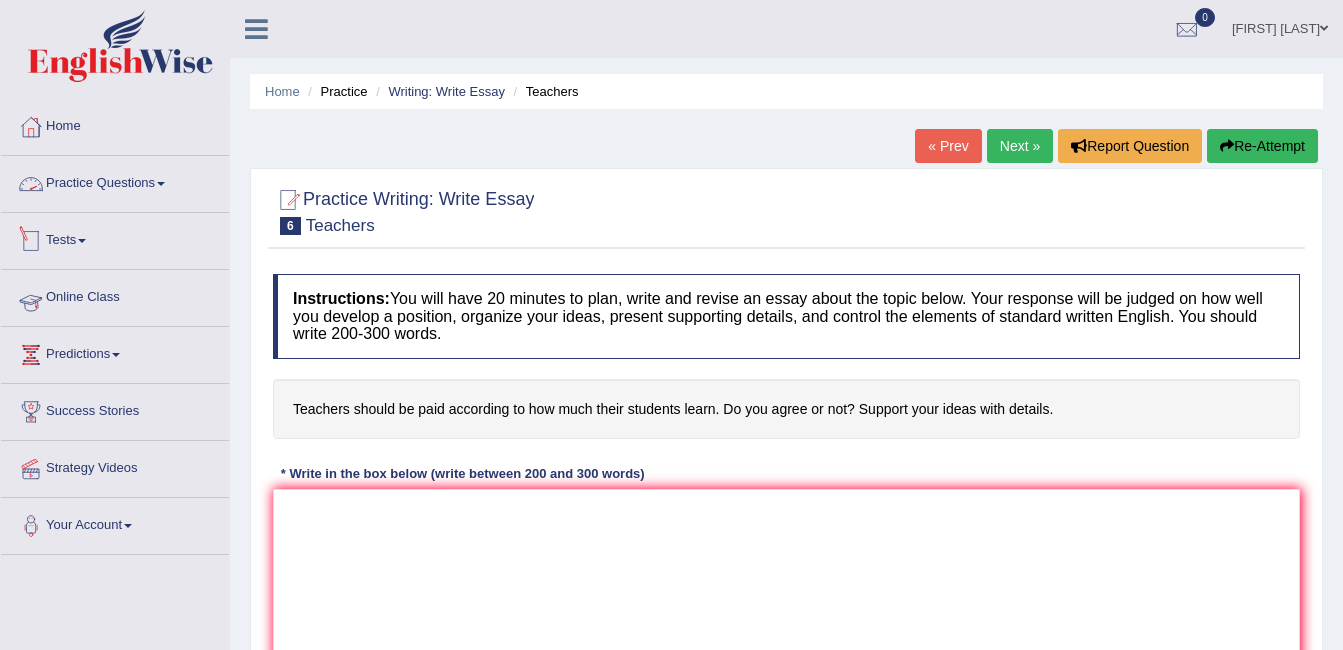 scroll, scrollTop: 0, scrollLeft: 0, axis: both 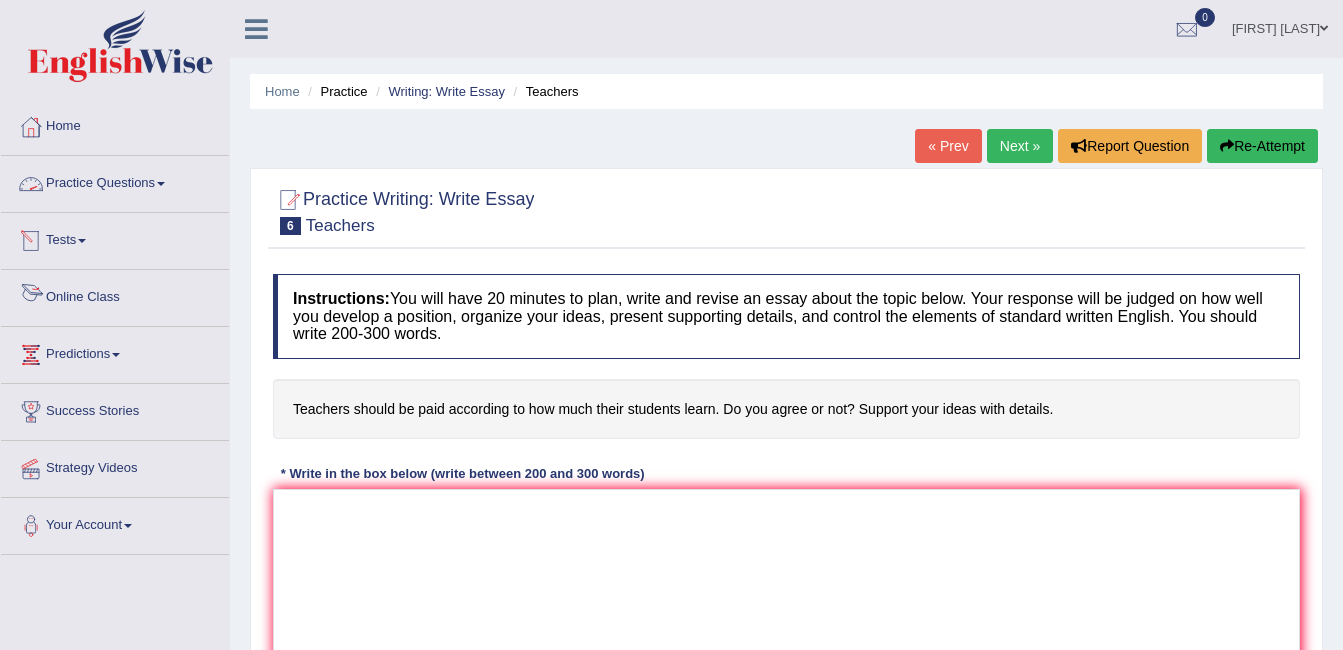click on "Online Class" at bounding box center [115, 295] 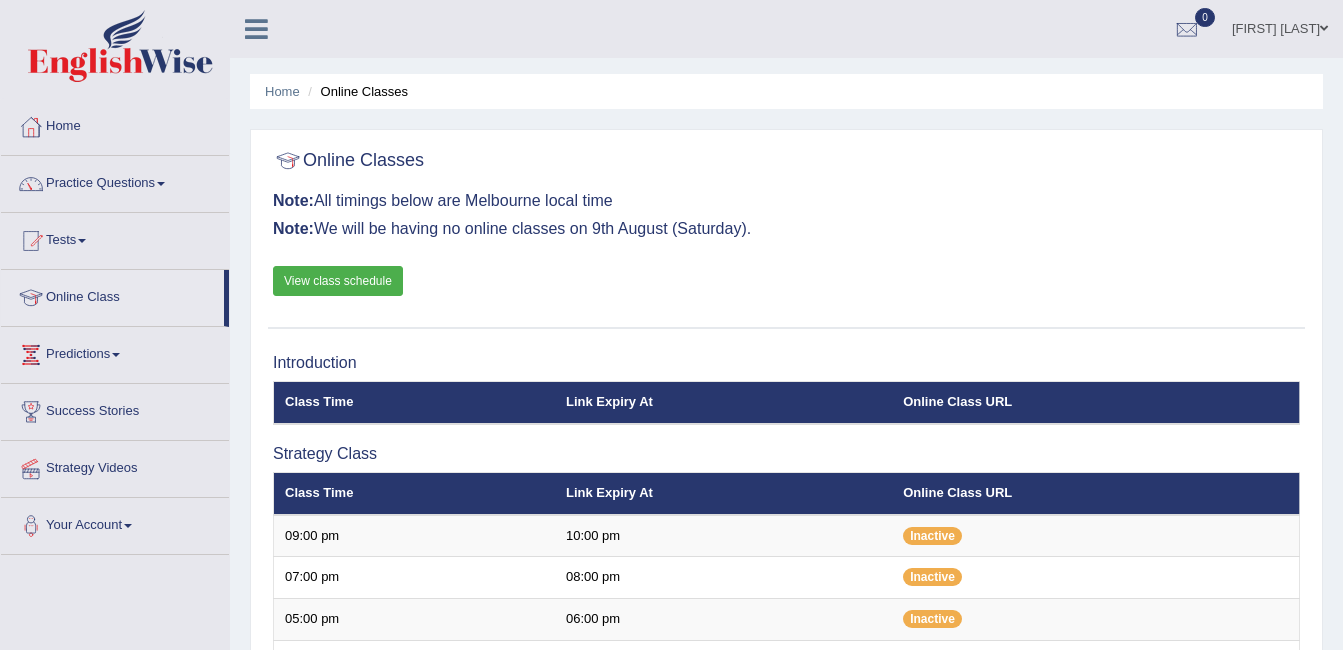 scroll, scrollTop: 0, scrollLeft: 0, axis: both 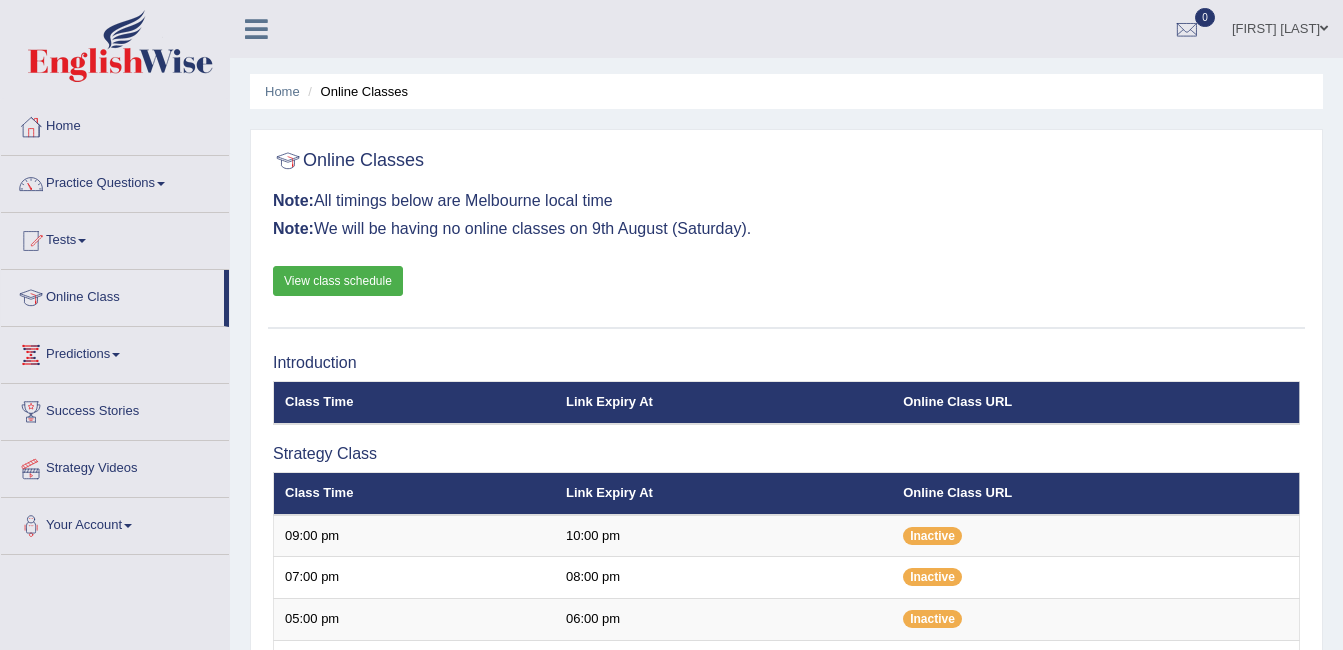 click on "View class schedule" at bounding box center [338, 281] 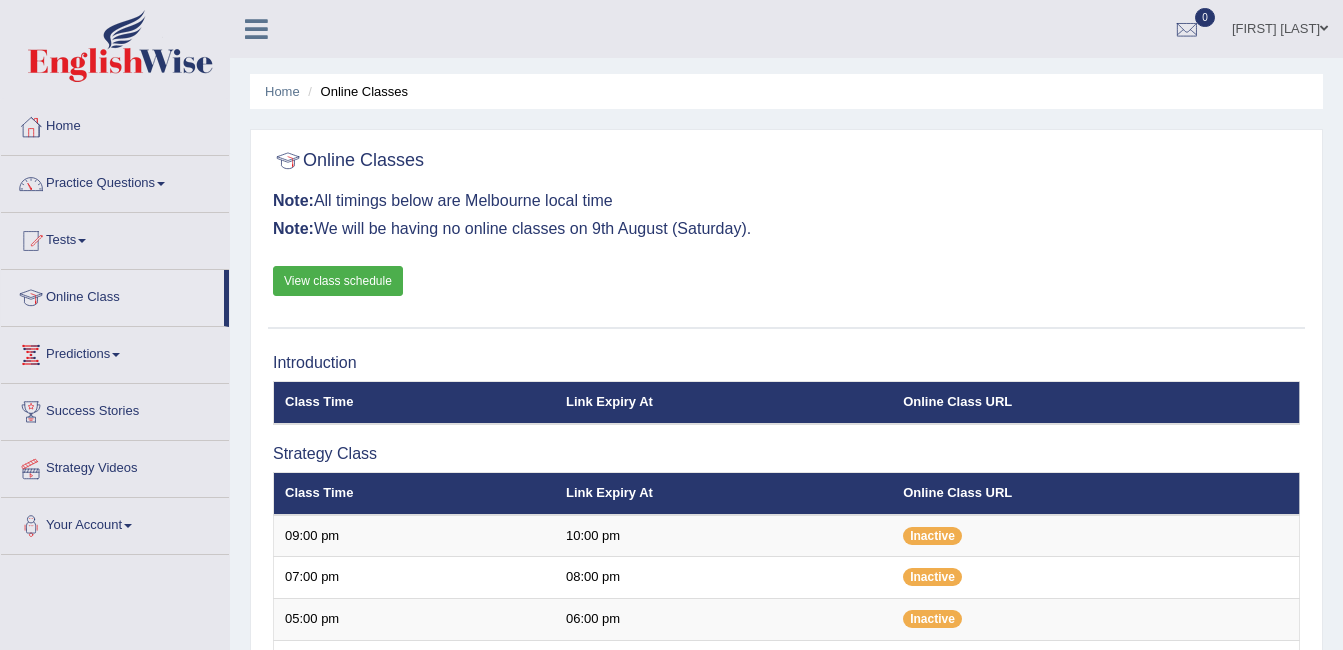 scroll, scrollTop: 0, scrollLeft: 0, axis: both 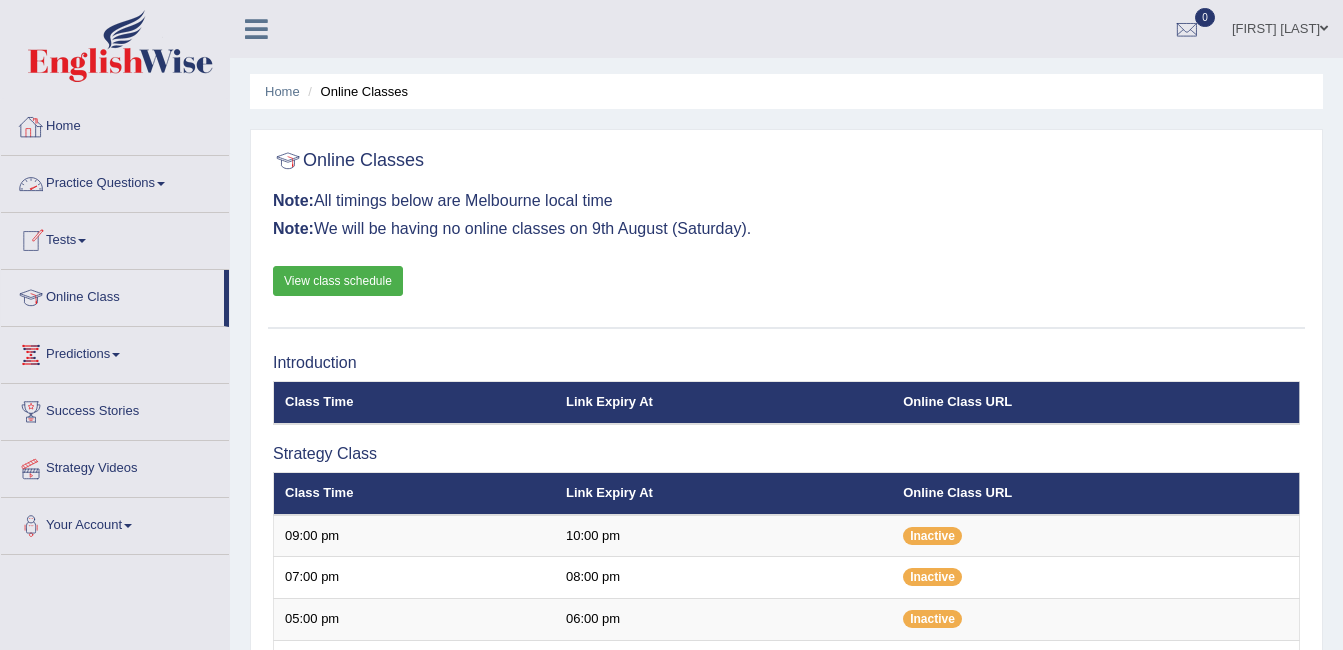 click on "Home" at bounding box center (115, 124) 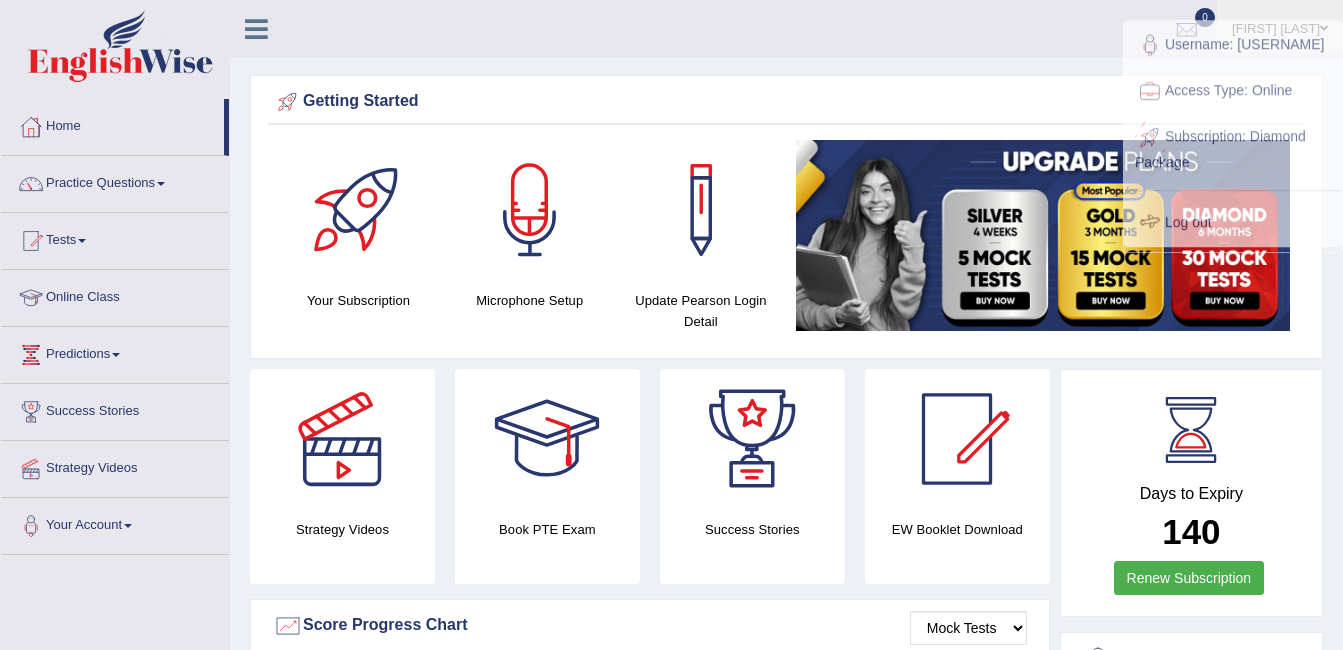 scroll, scrollTop: 0, scrollLeft: 0, axis: both 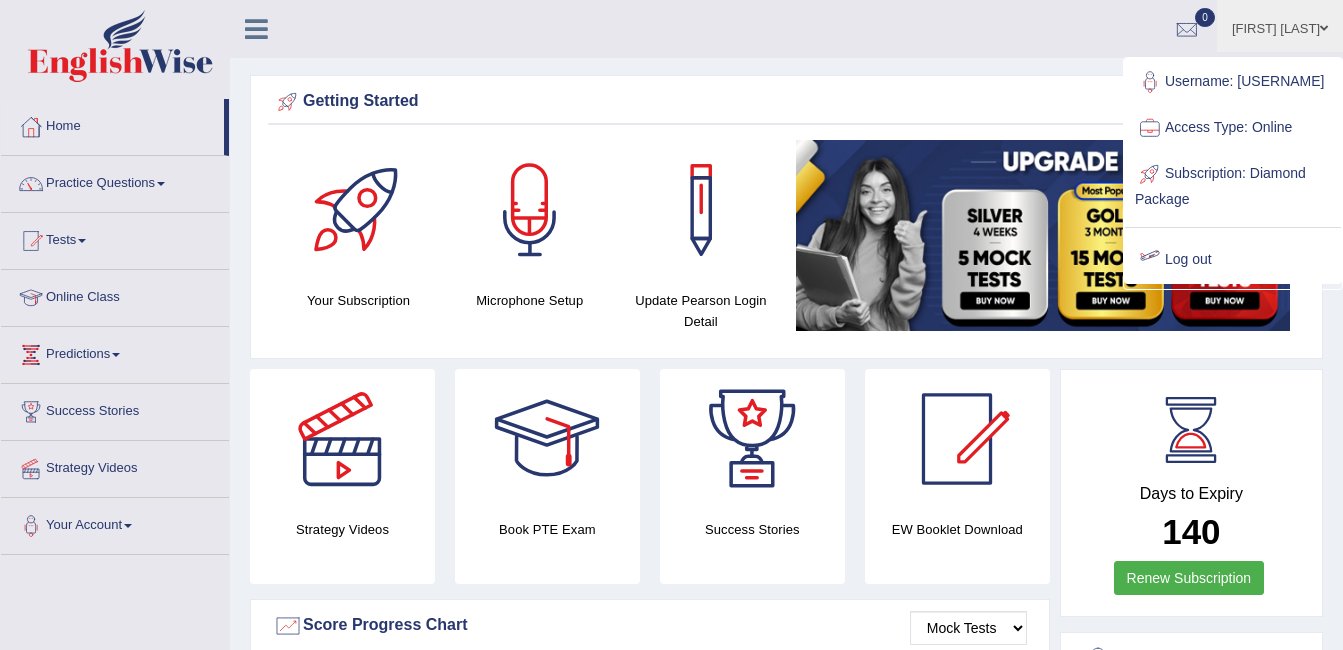 click on "Log out" at bounding box center (1233, 260) 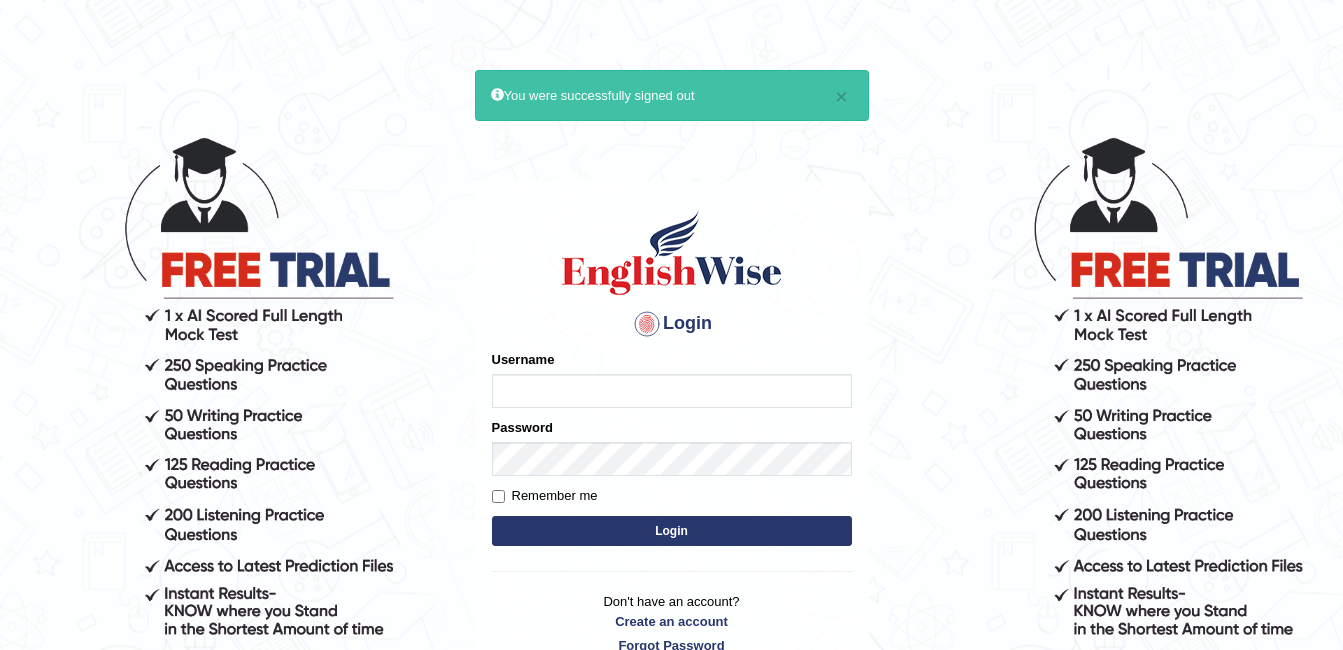 scroll, scrollTop: 0, scrollLeft: 0, axis: both 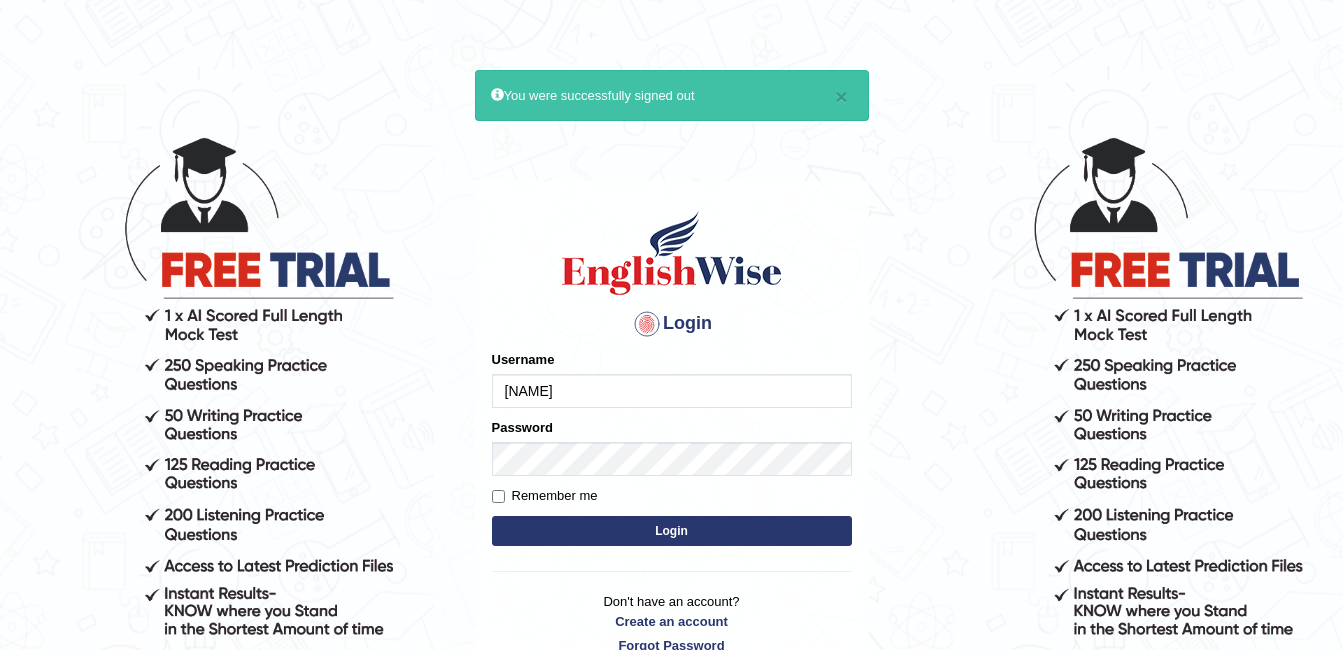 click on "ambikasharma" at bounding box center (672, 391) 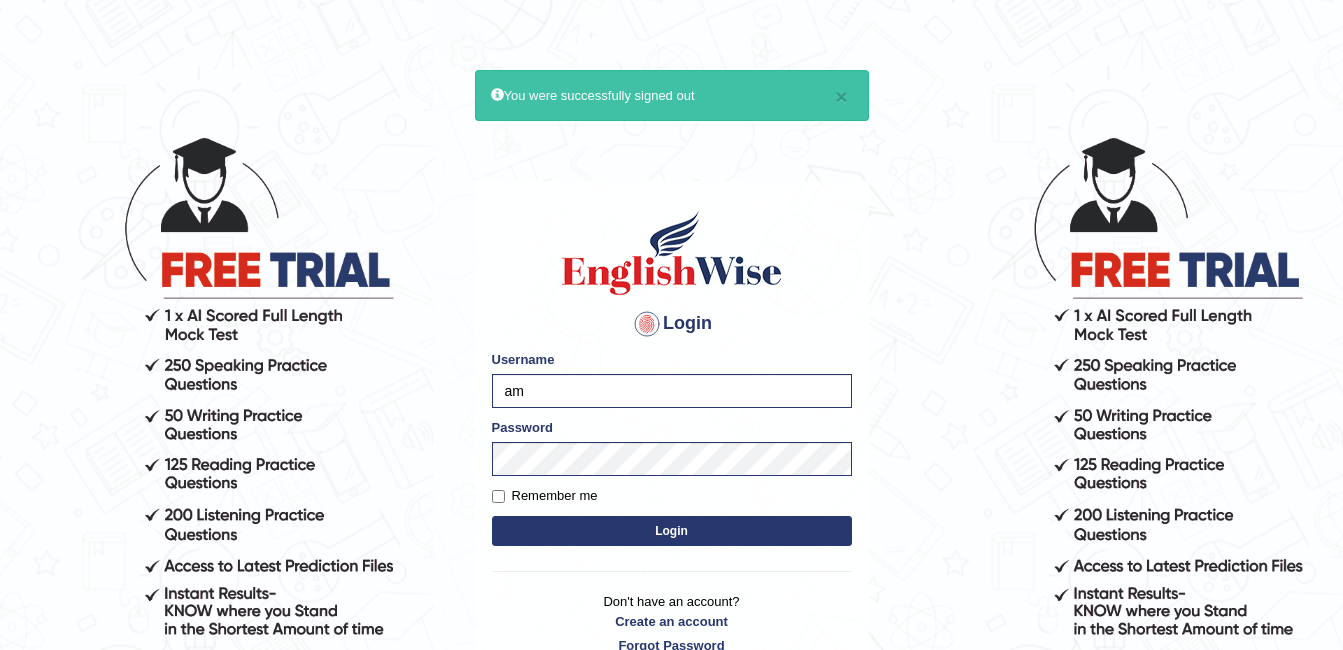 type on "a" 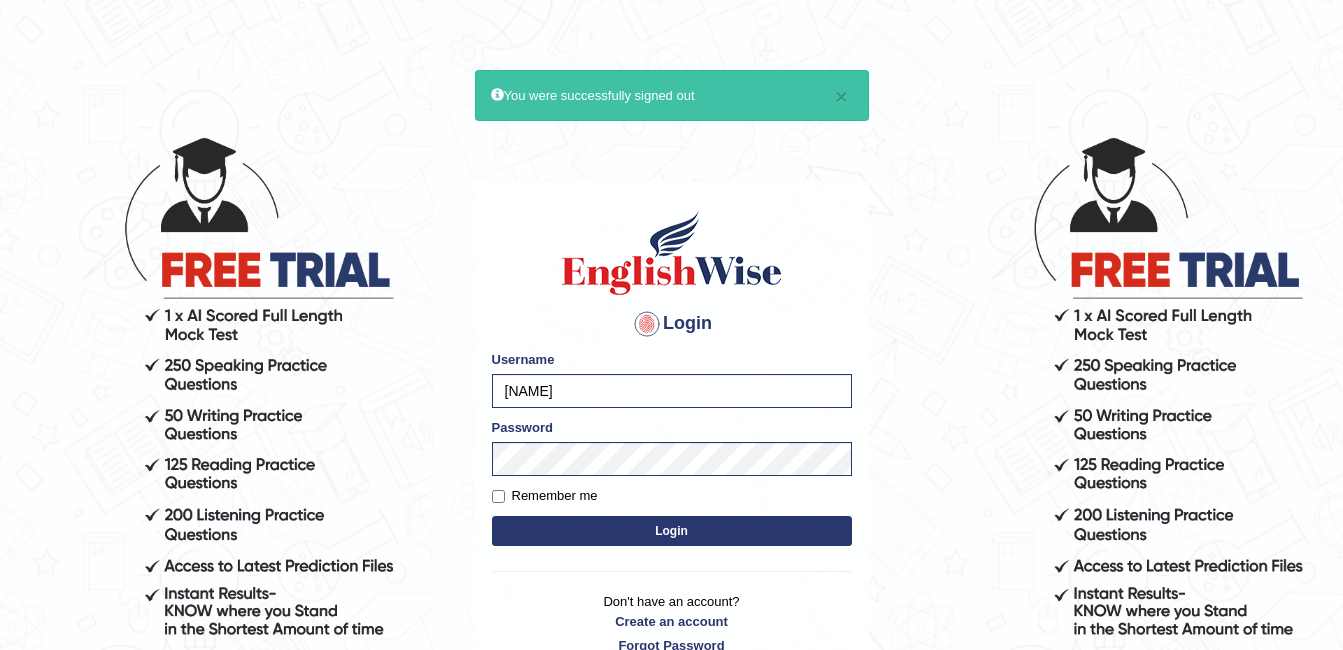type on "Kas60_" 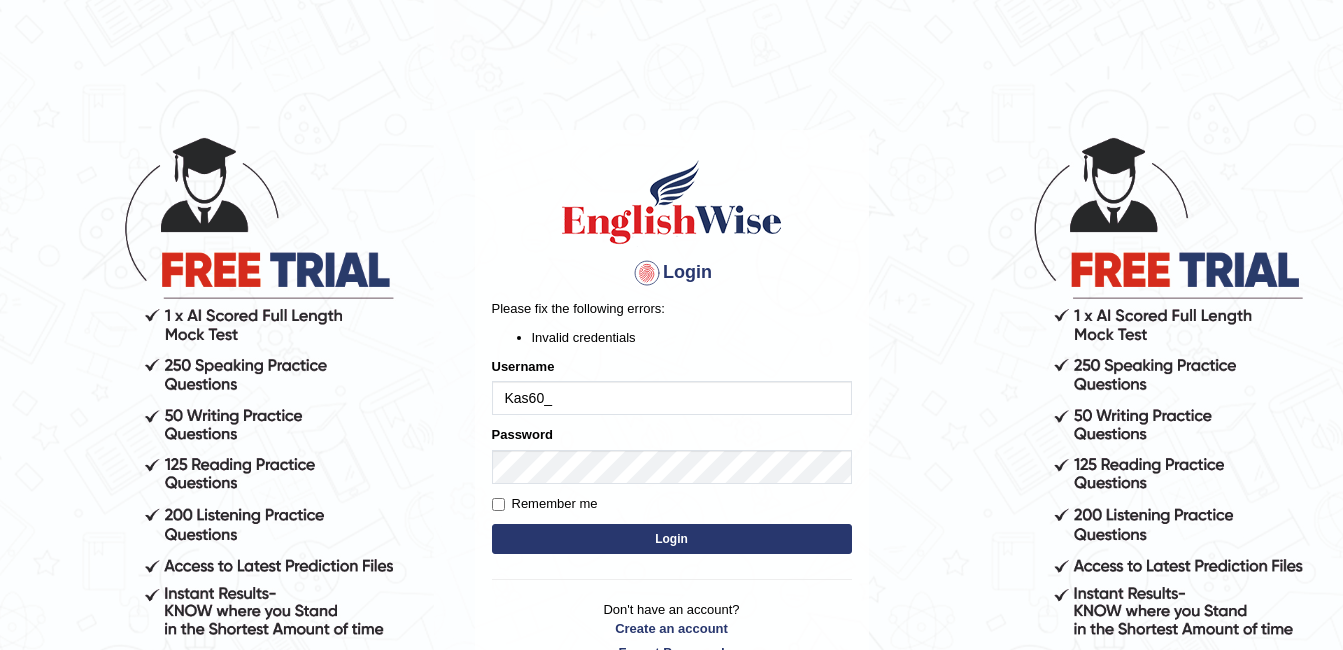scroll, scrollTop: 0, scrollLeft: 0, axis: both 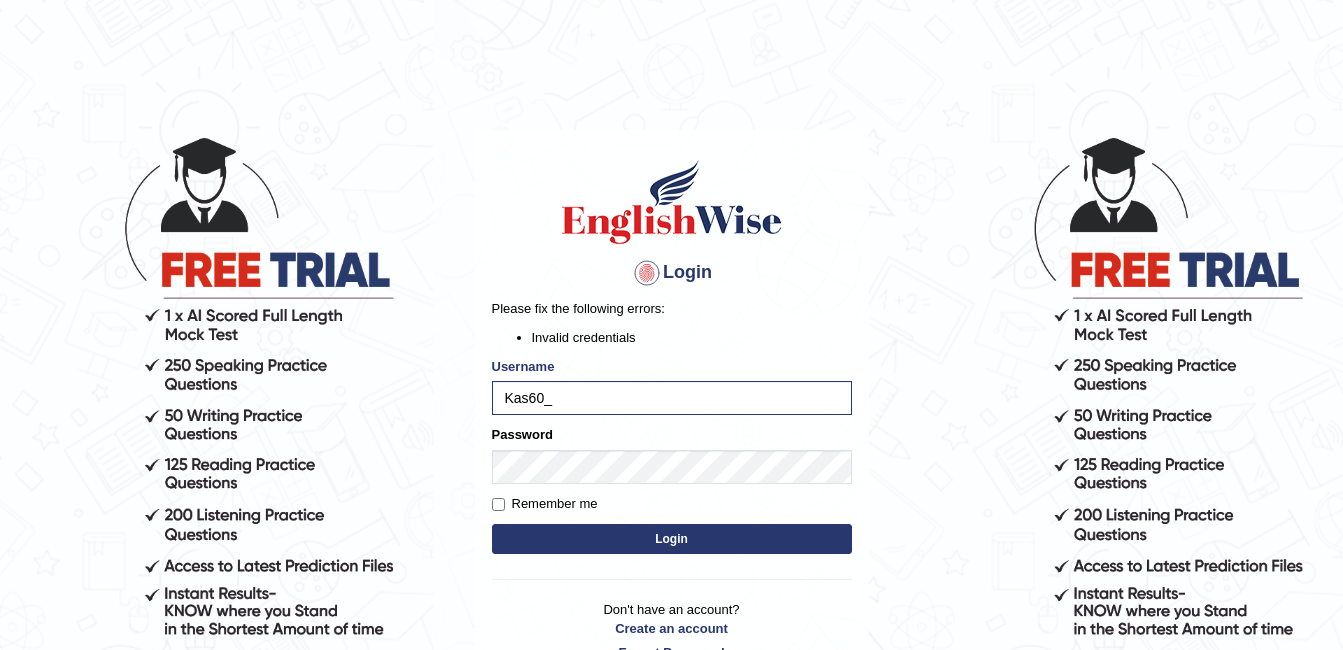 drag, startPoint x: 0, startPoint y: 0, endPoint x: 641, endPoint y: 535, distance: 834.9287 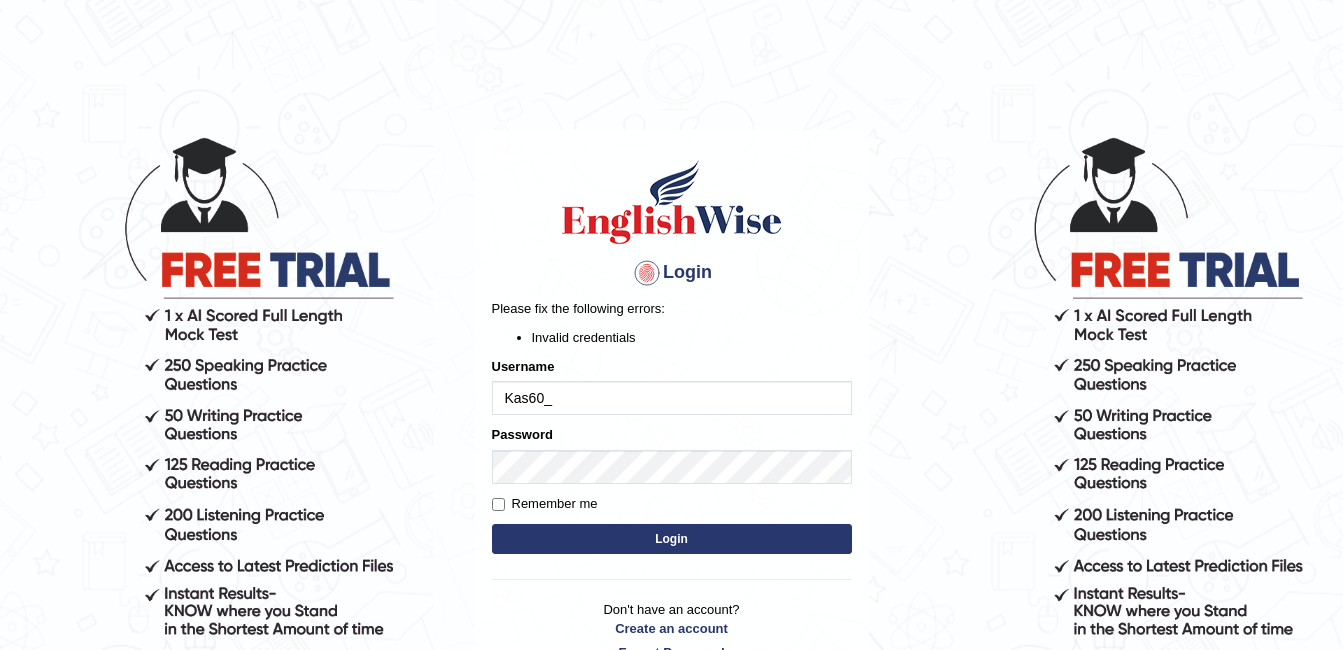 scroll, scrollTop: 0, scrollLeft: 0, axis: both 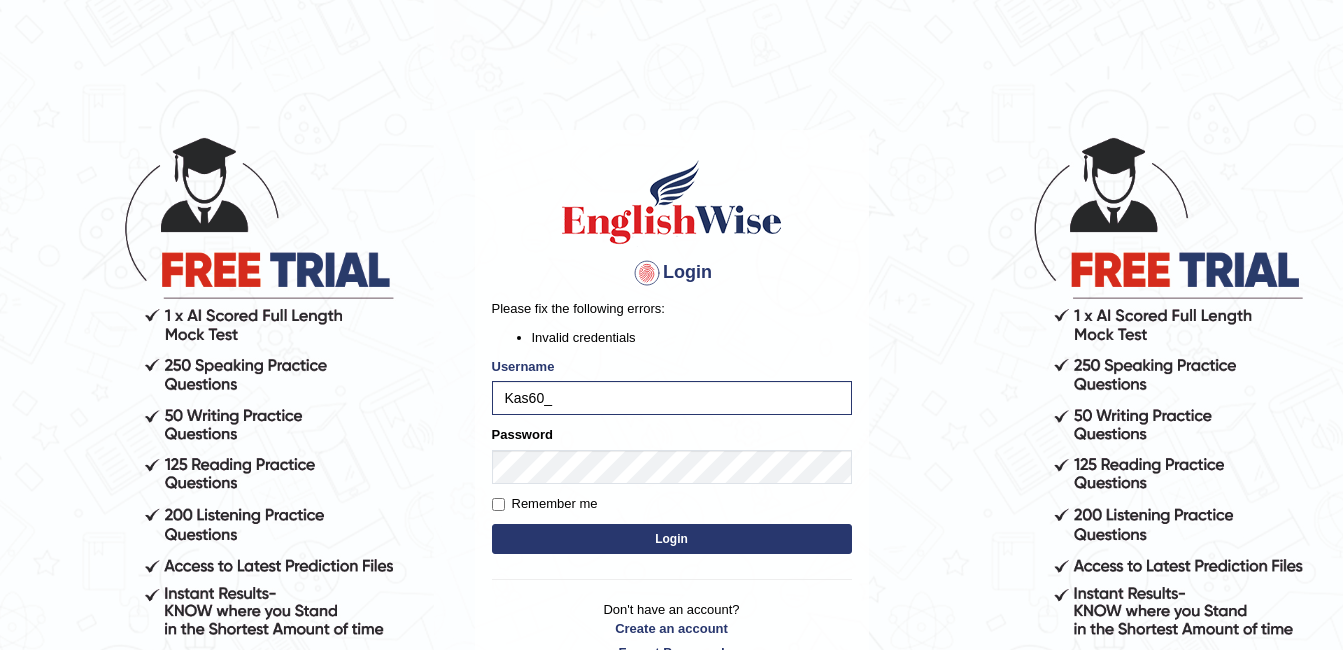 click on "Login" at bounding box center (672, 539) 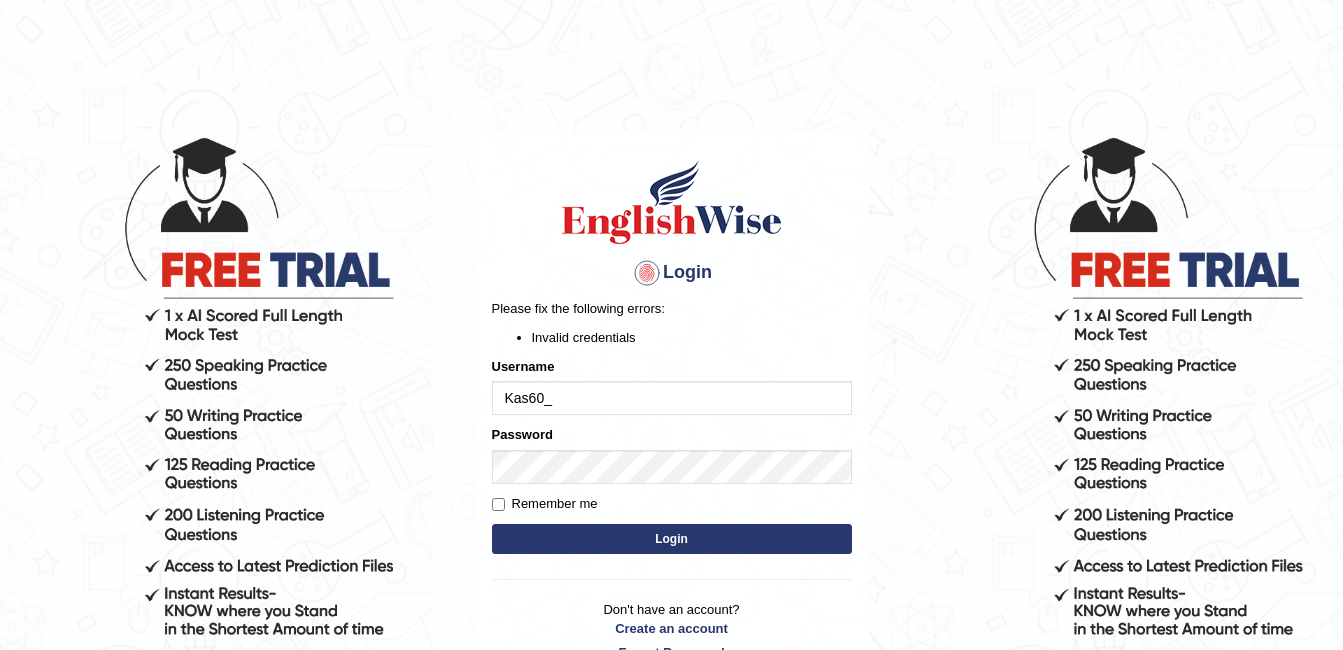 scroll, scrollTop: 0, scrollLeft: 0, axis: both 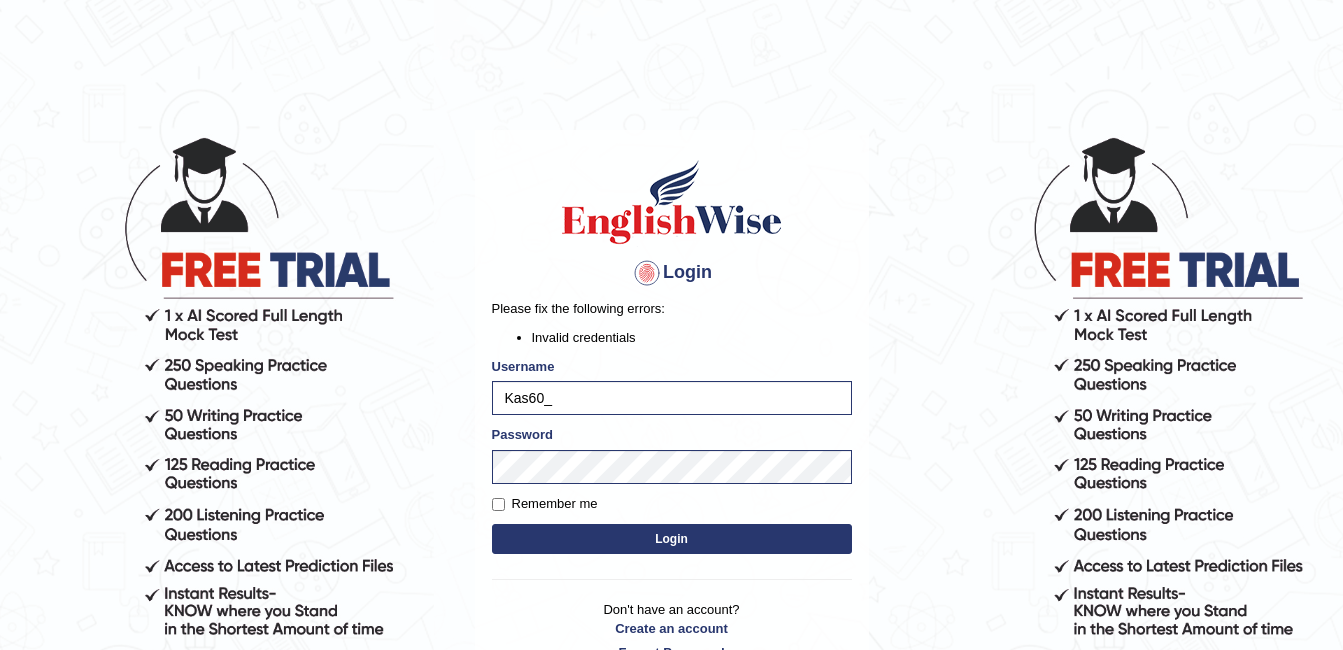 click on "Login" at bounding box center [672, 539] 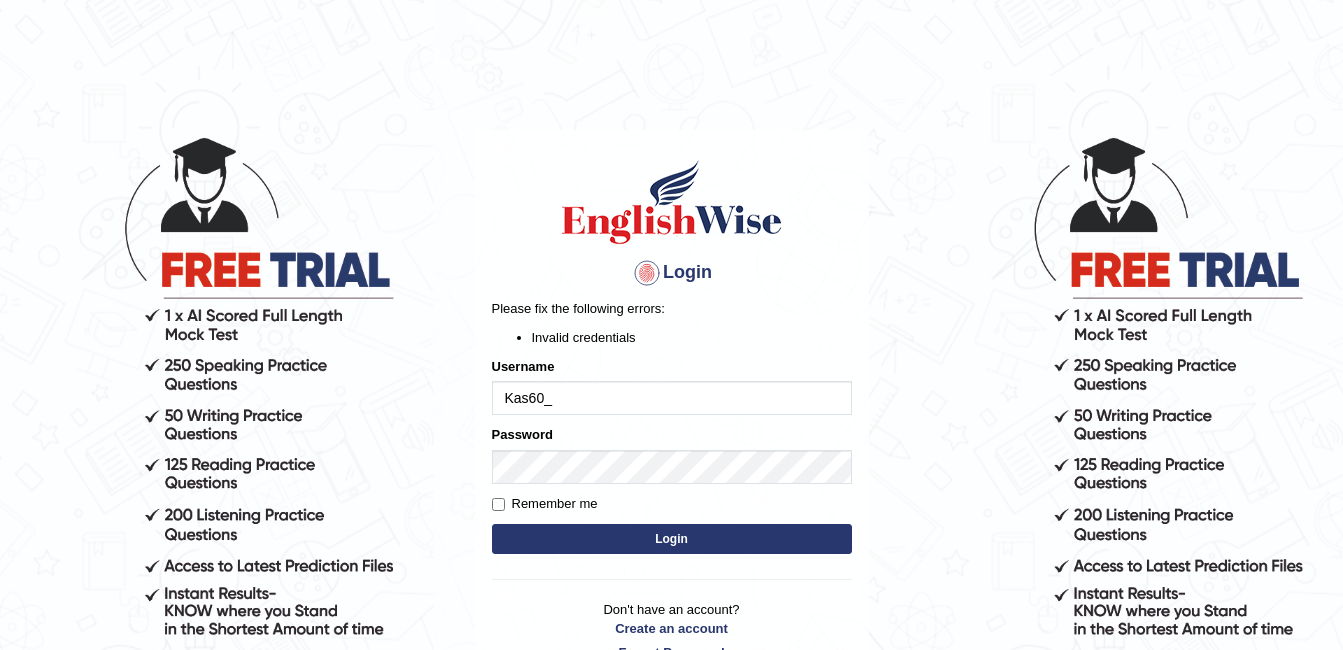 scroll, scrollTop: 0, scrollLeft: 0, axis: both 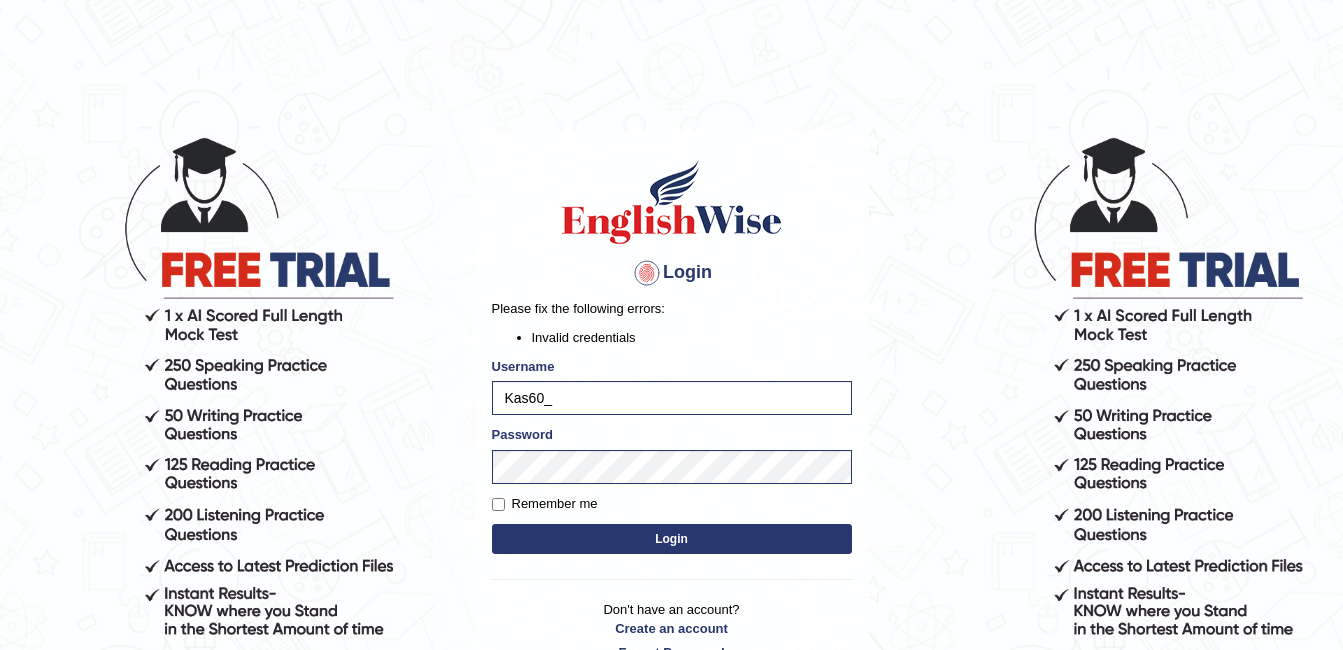 click on "Login" at bounding box center [672, 539] 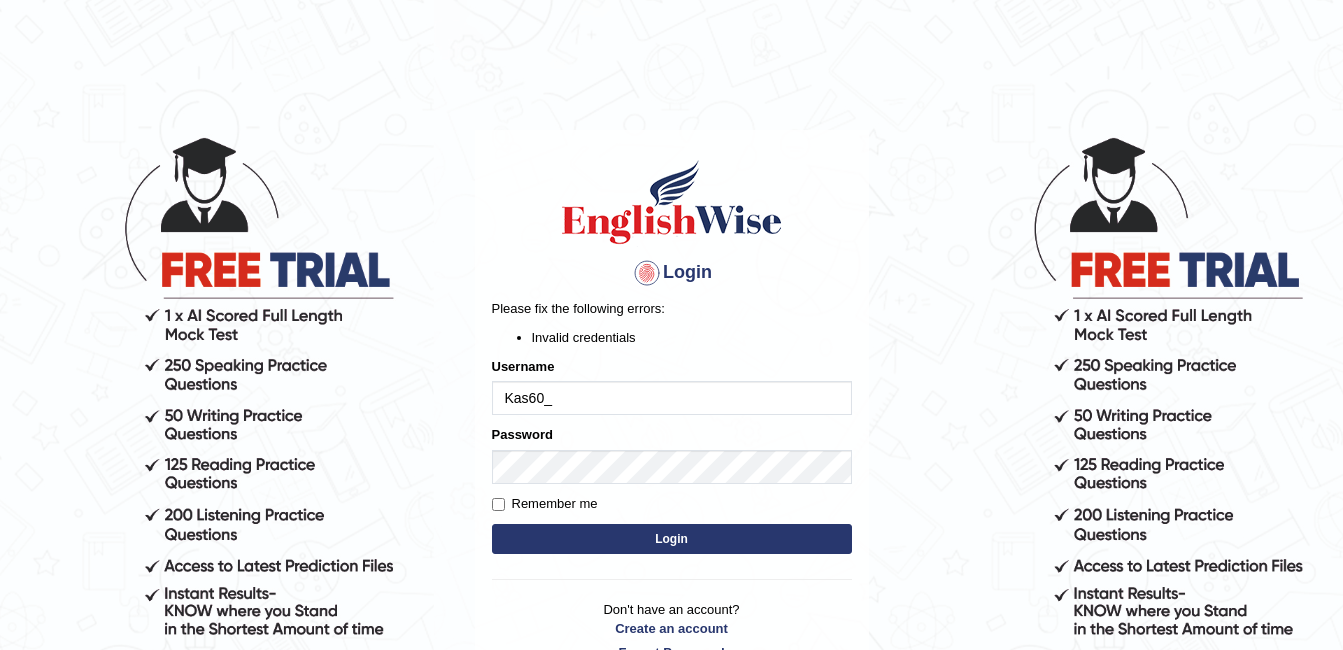 scroll, scrollTop: 0, scrollLeft: 0, axis: both 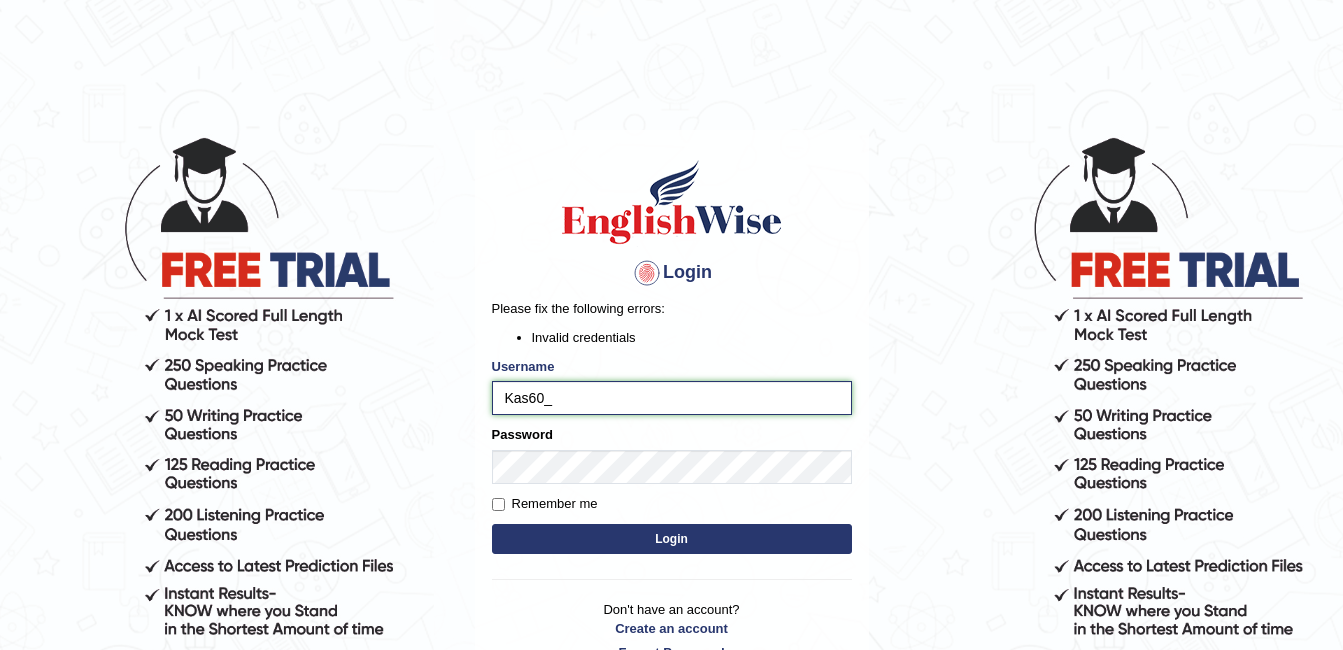 click on "Kas60_" at bounding box center [672, 398] 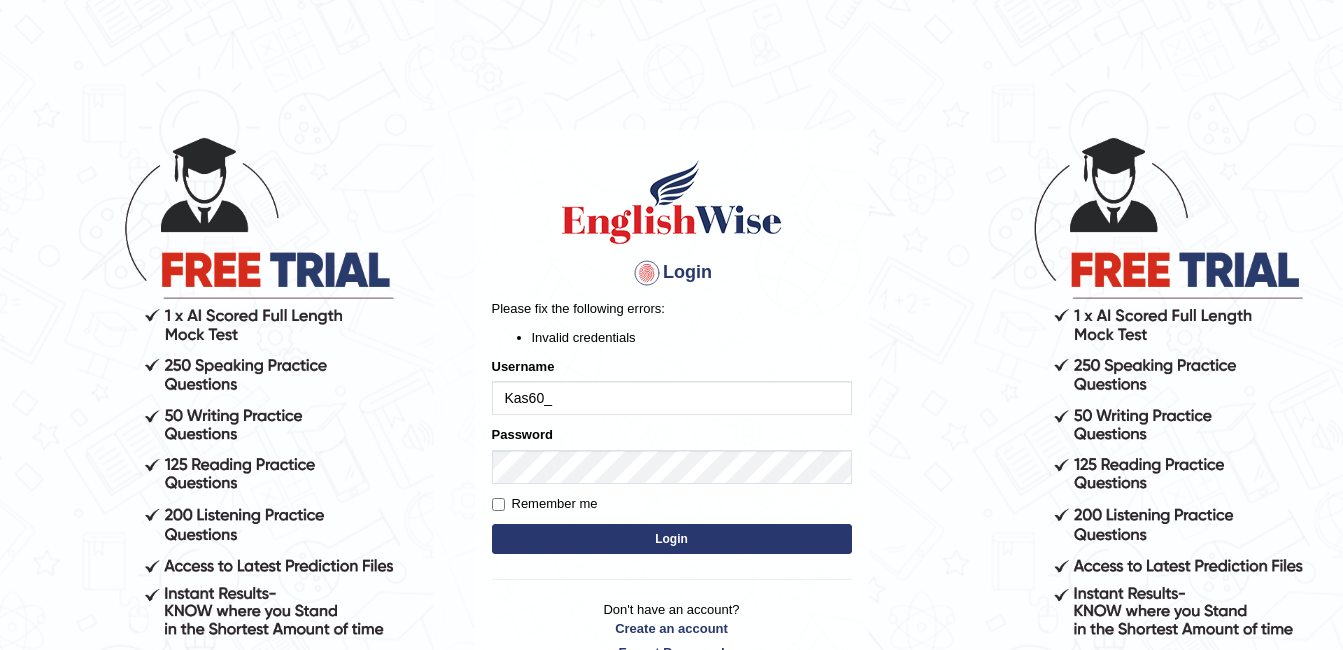 scroll, scrollTop: 0, scrollLeft: 0, axis: both 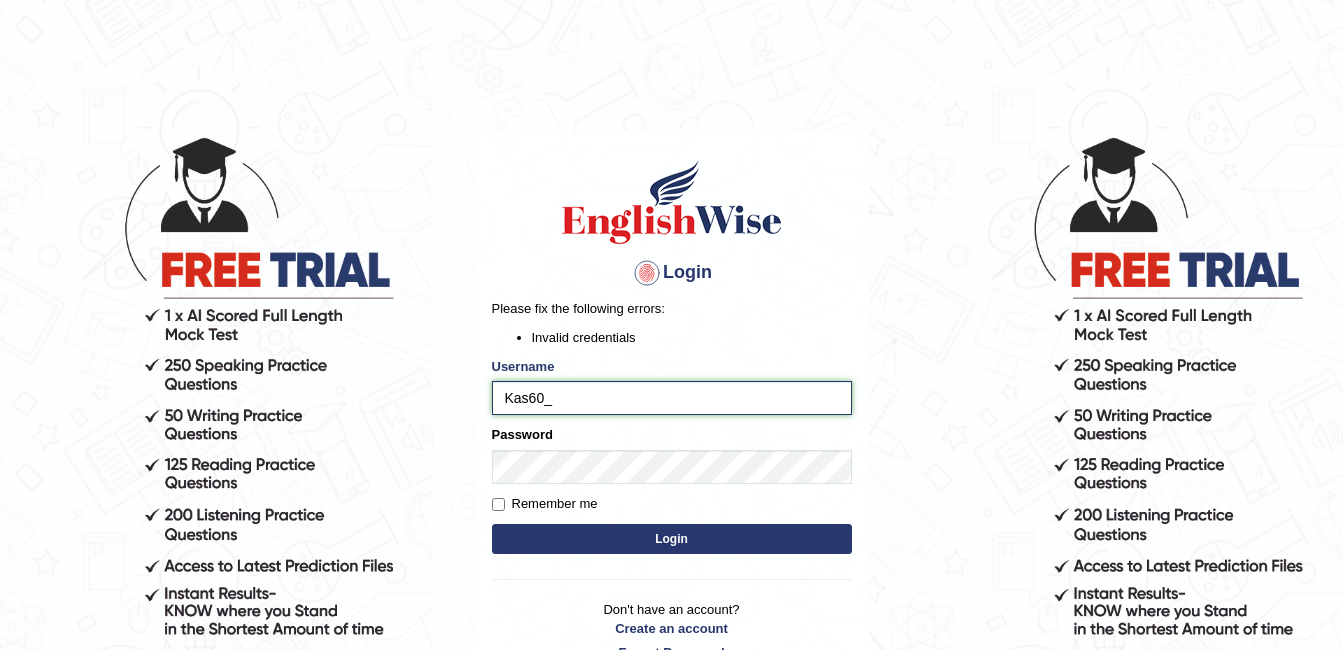 click on "Kas60_" at bounding box center [672, 398] 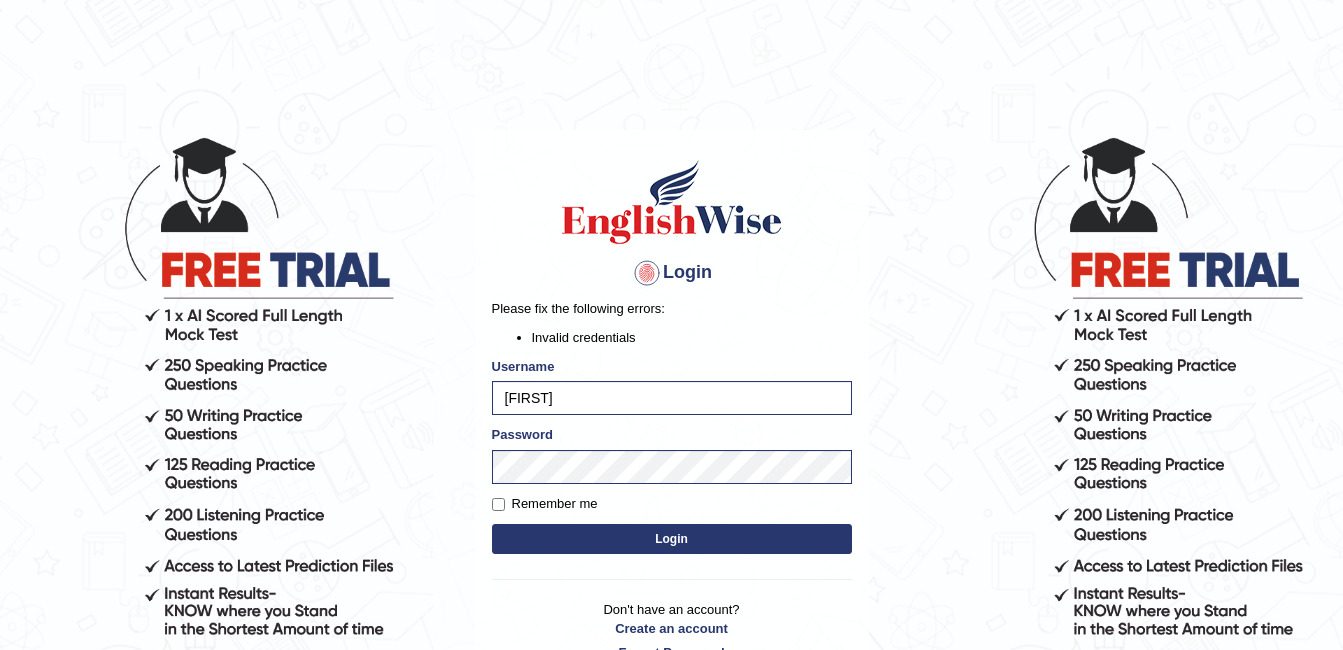 click on "Remember me" at bounding box center (545, 504) 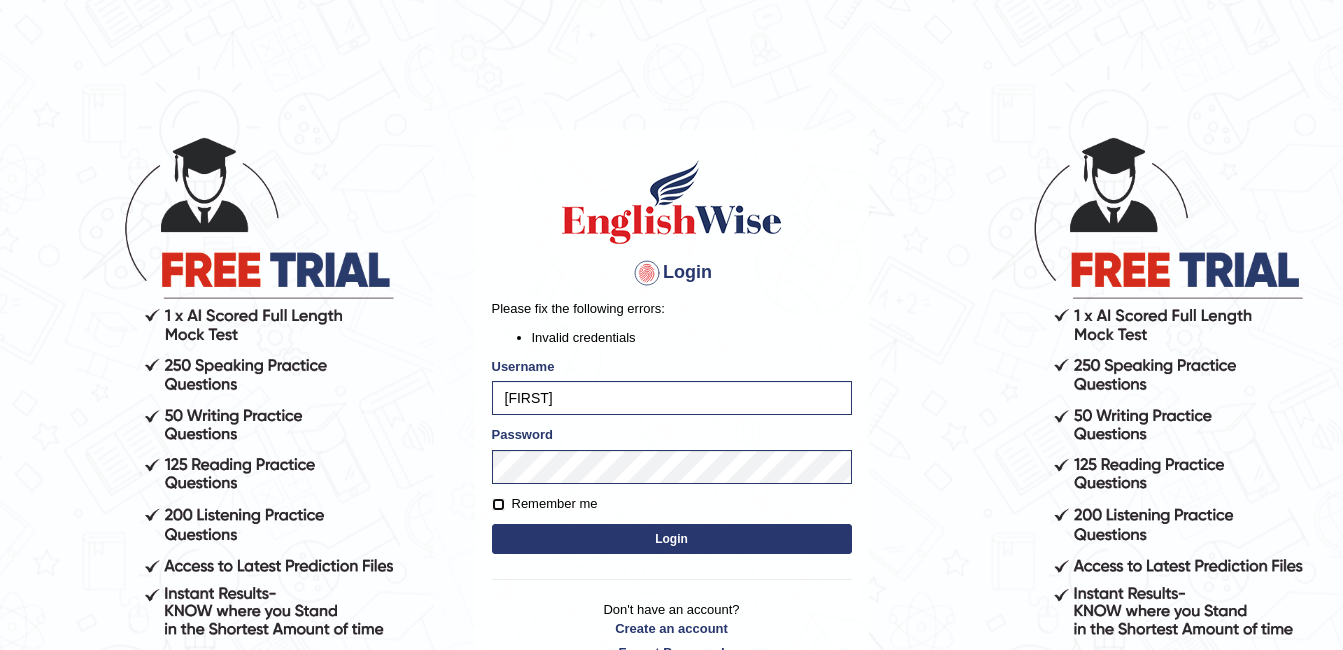 click on "Remember me" at bounding box center [498, 504] 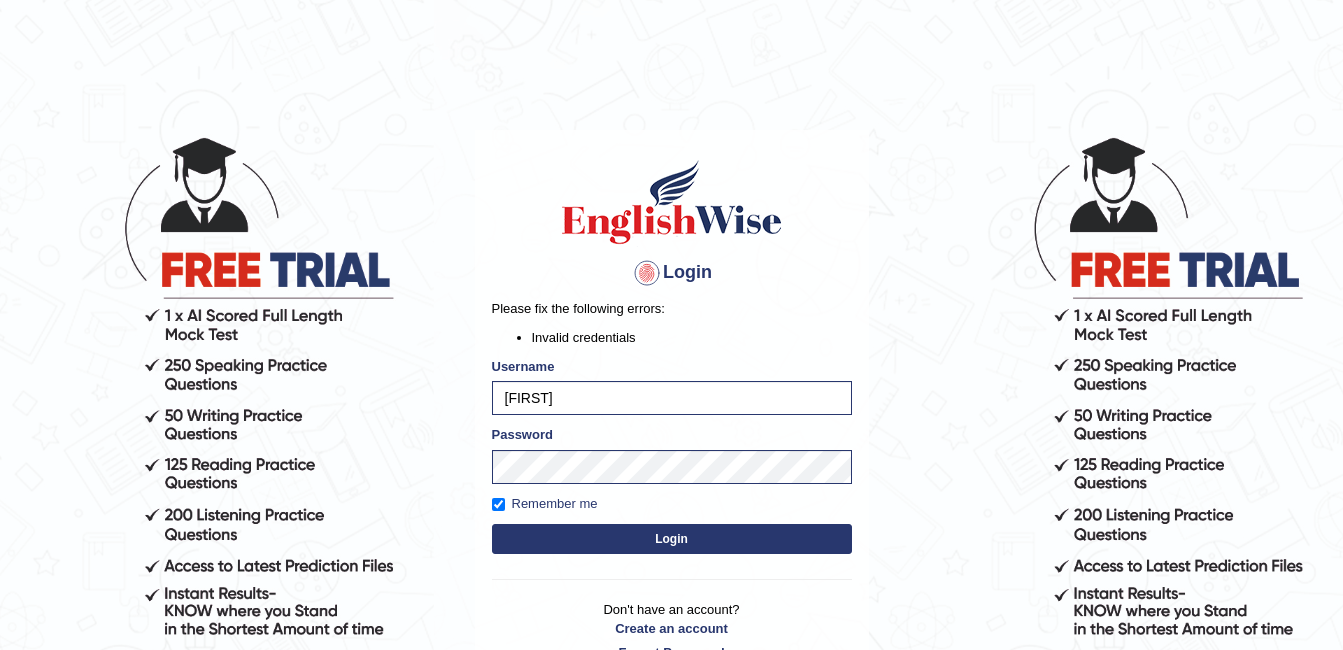 click on "Login" at bounding box center (672, 539) 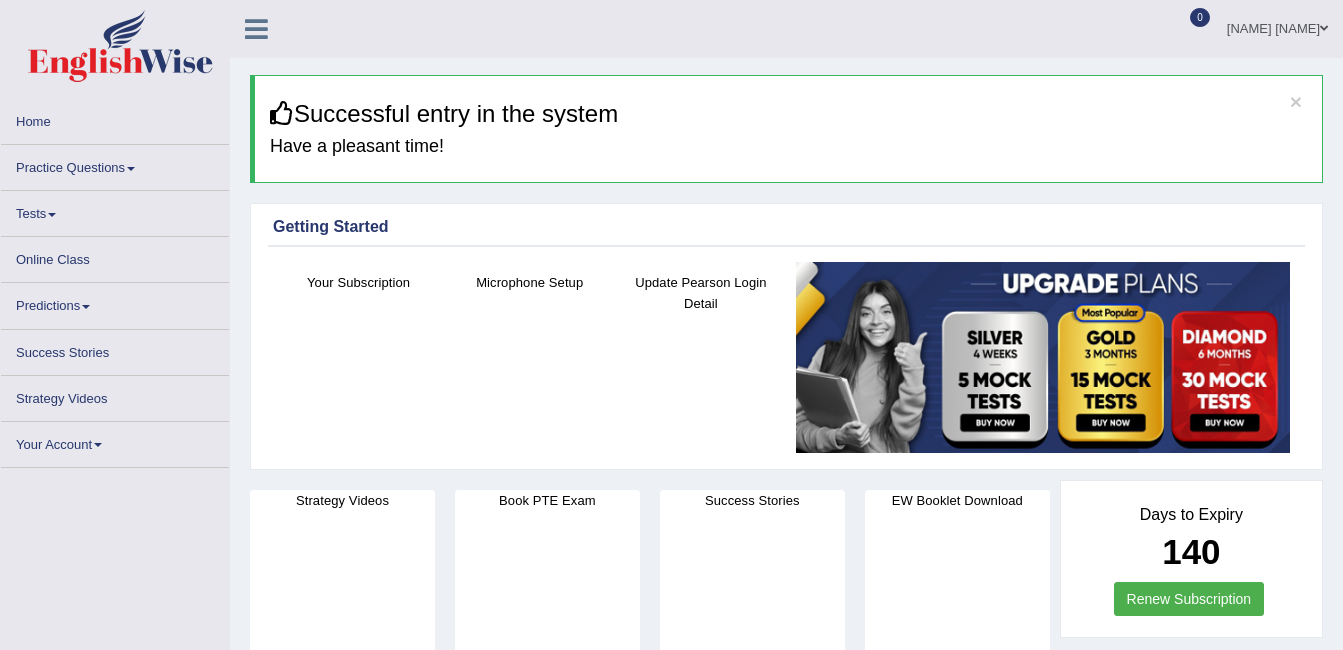 scroll, scrollTop: 0, scrollLeft: 0, axis: both 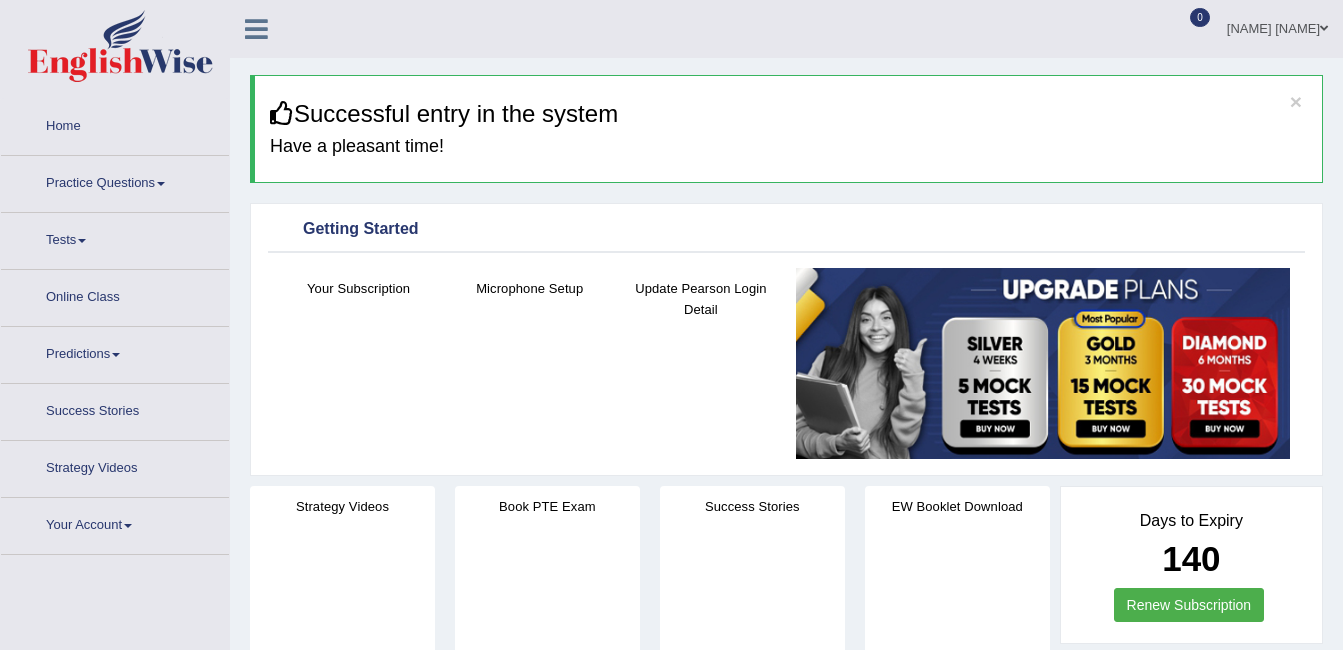 click on "Practice Questions" at bounding box center [115, 181] 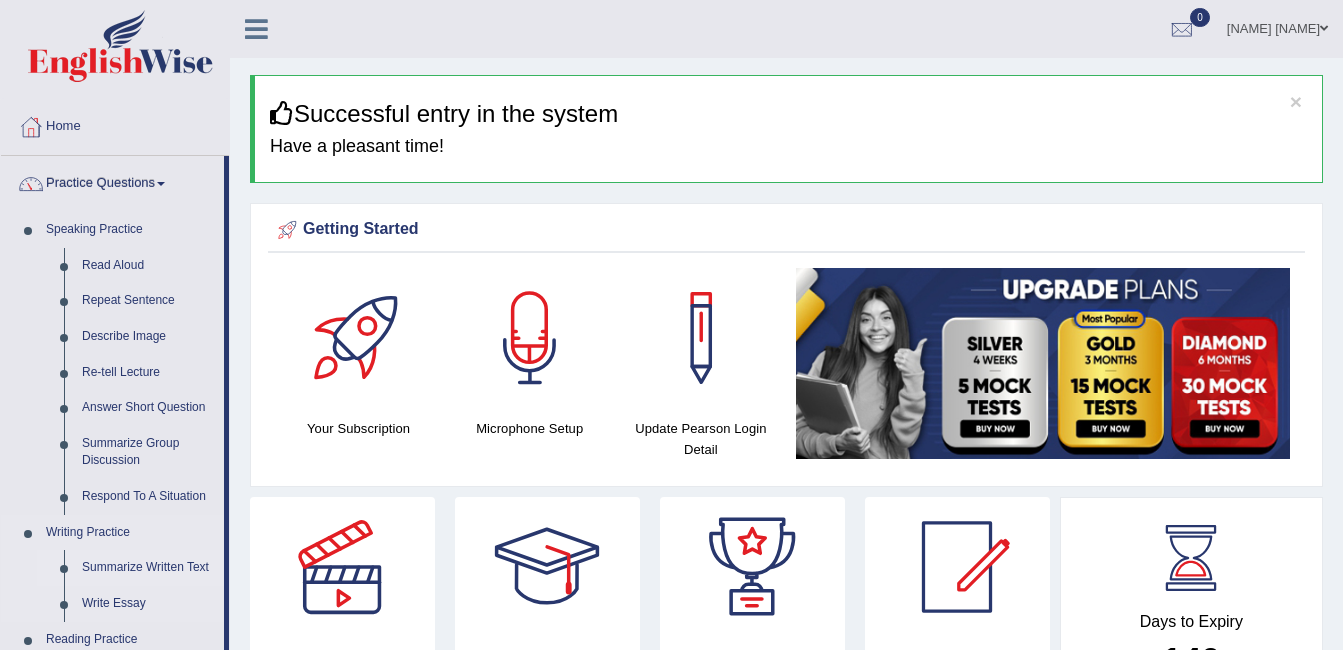 click on "Summarize Written Text" at bounding box center (148, 568) 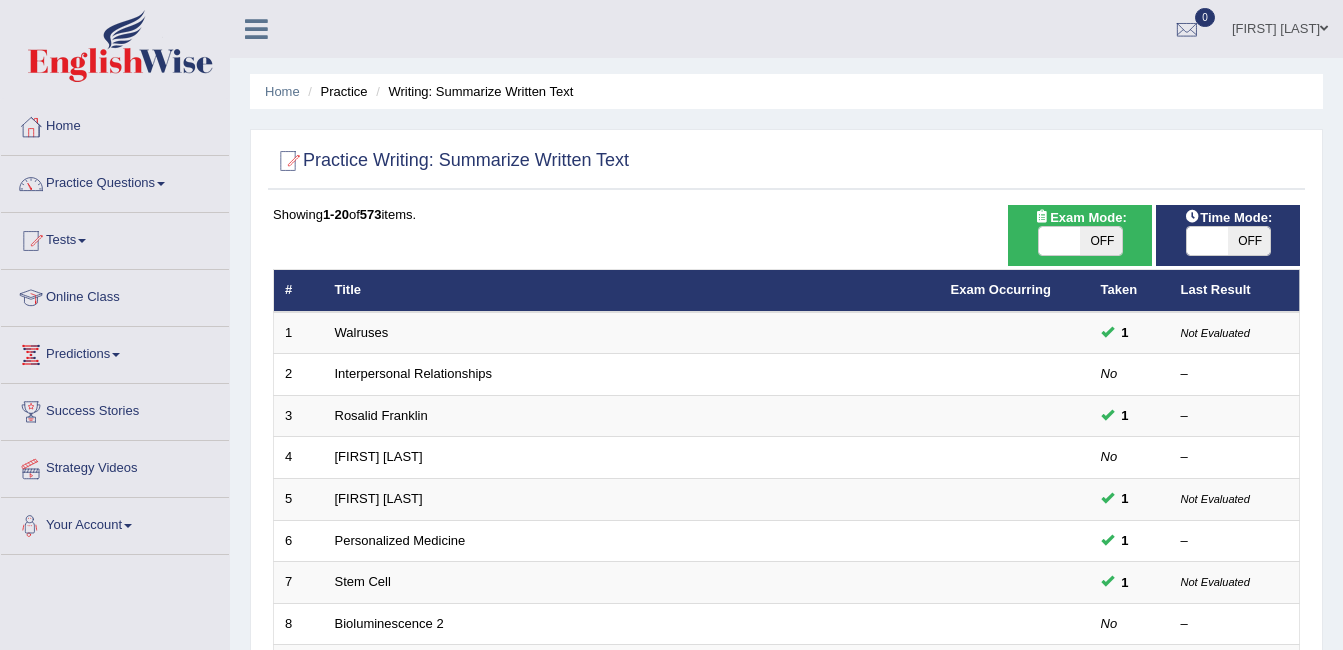scroll, scrollTop: 0, scrollLeft: 0, axis: both 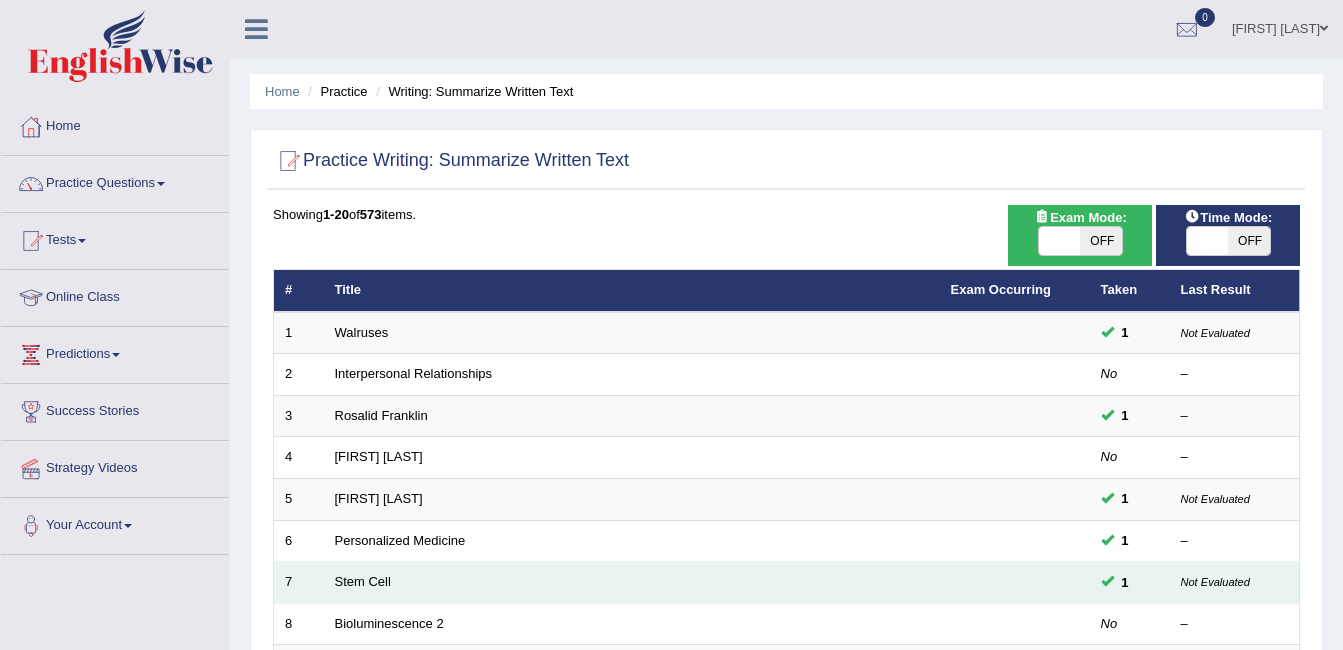 click on "Stem Cell" at bounding box center [632, 583] 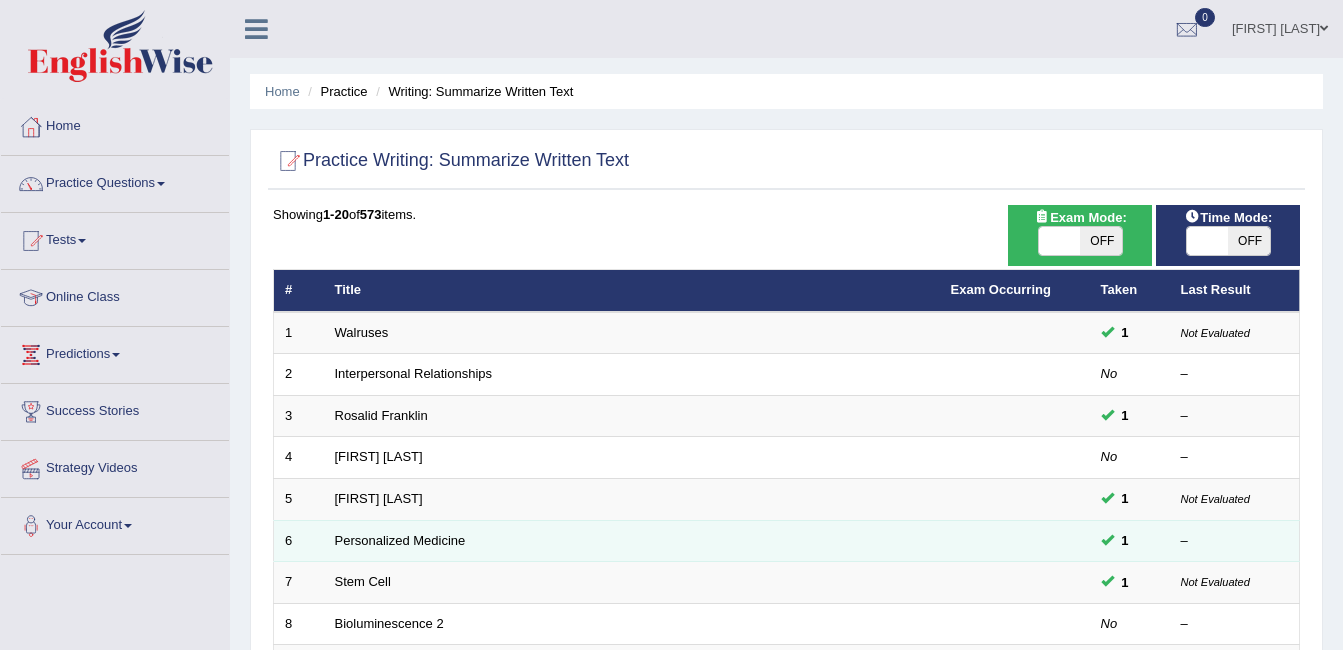 click on "Personalized Medicine" at bounding box center (632, 541) 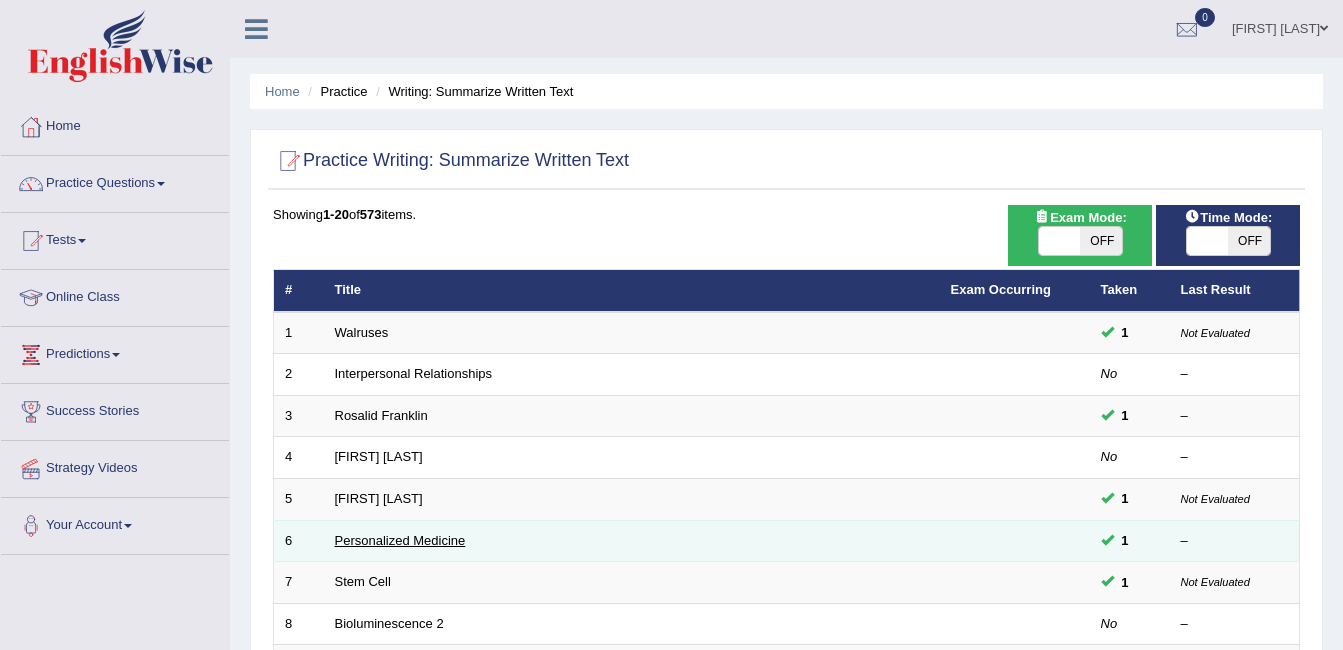 click on "Personalized Medicine" at bounding box center (400, 540) 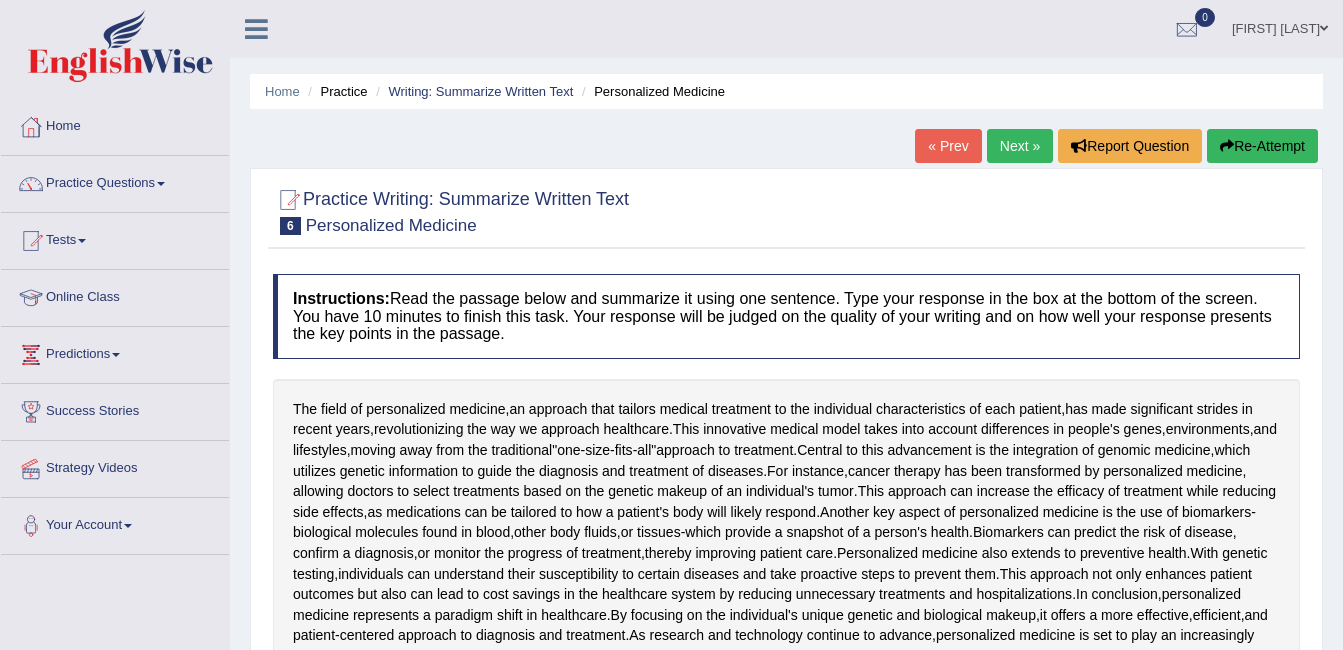scroll, scrollTop: 40, scrollLeft: 0, axis: vertical 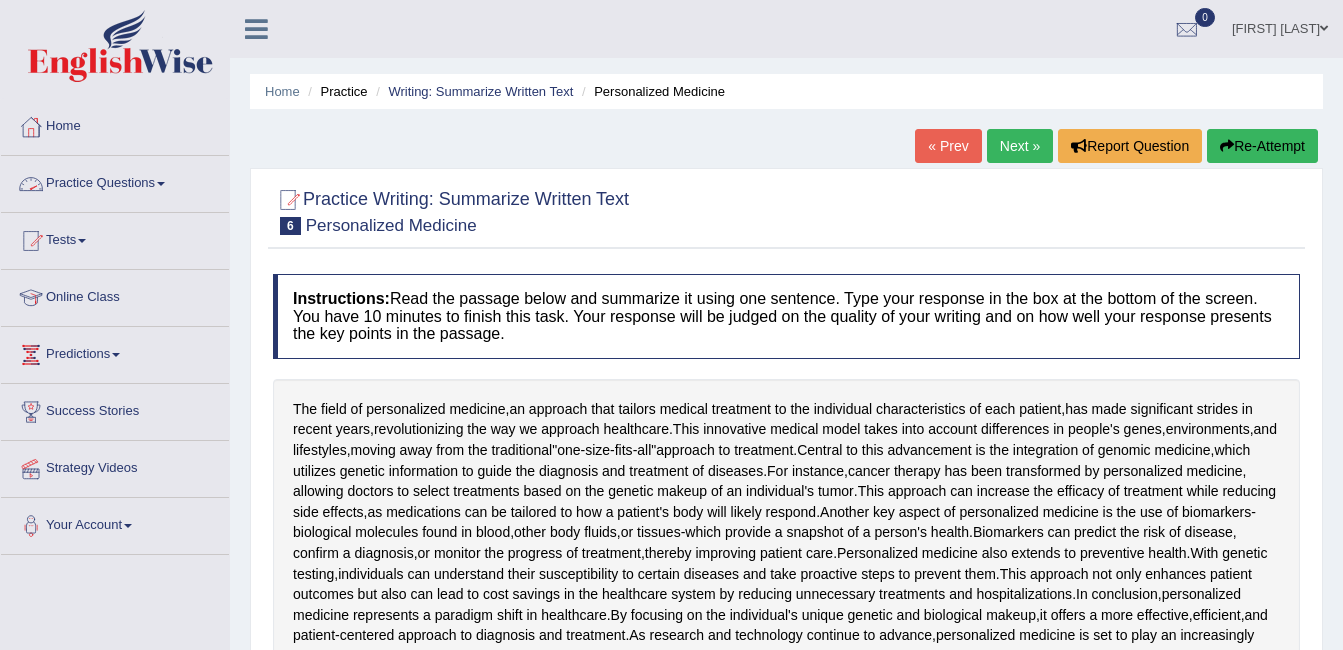 click on "Practice Writing: Summarize Written Text
6
Personalized Medicine" at bounding box center (451, 210) 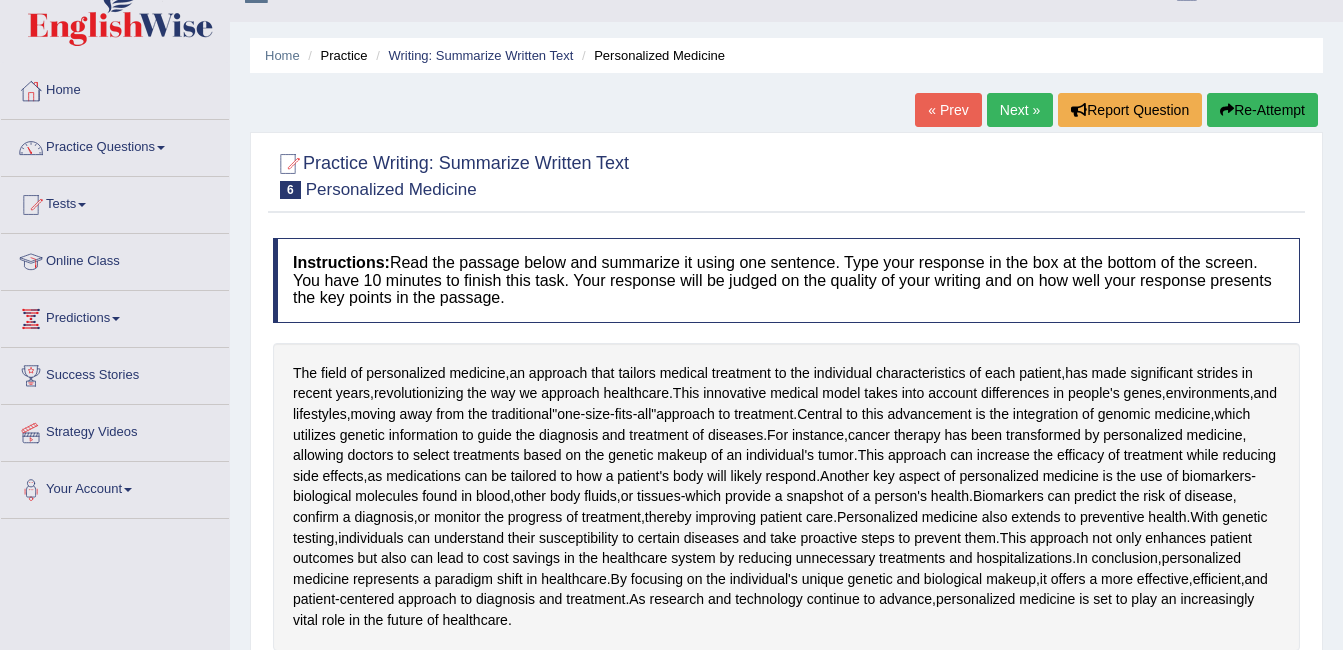 scroll, scrollTop: 40, scrollLeft: 0, axis: vertical 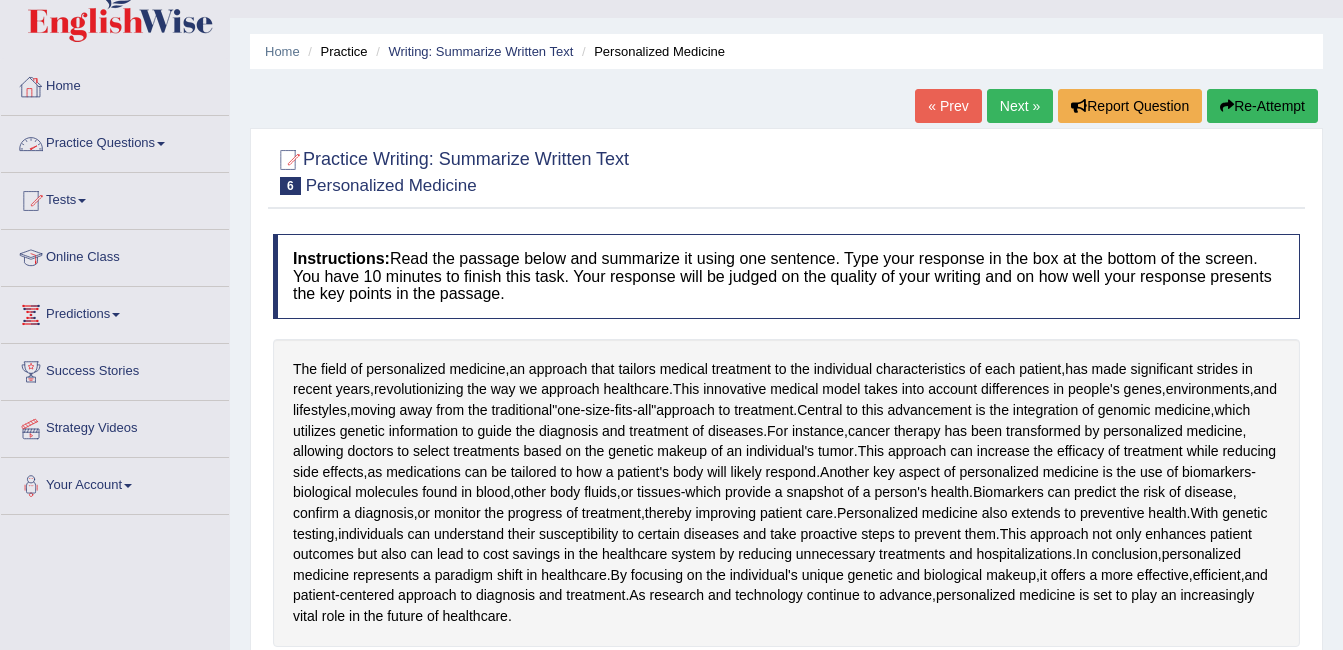 click on "Practice Questions" at bounding box center [115, 141] 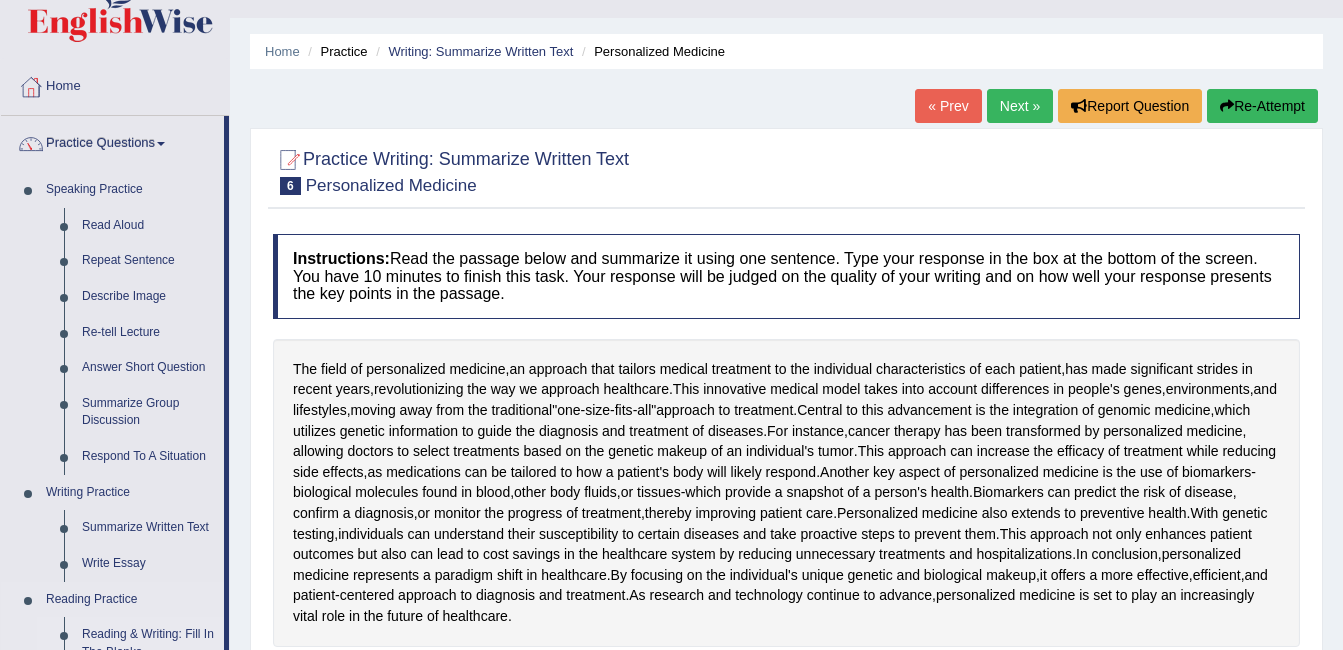 click on "Reading & Writing: Fill In The Blanks" at bounding box center [148, 643] 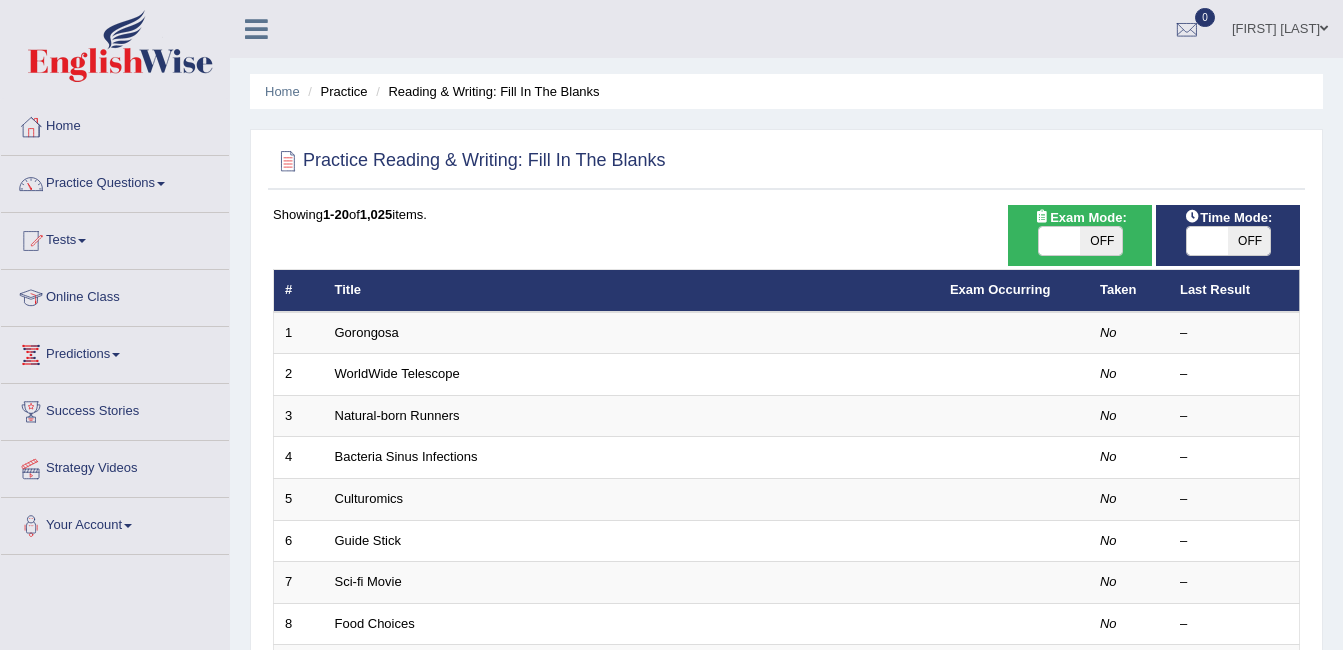 scroll, scrollTop: 0, scrollLeft: 0, axis: both 